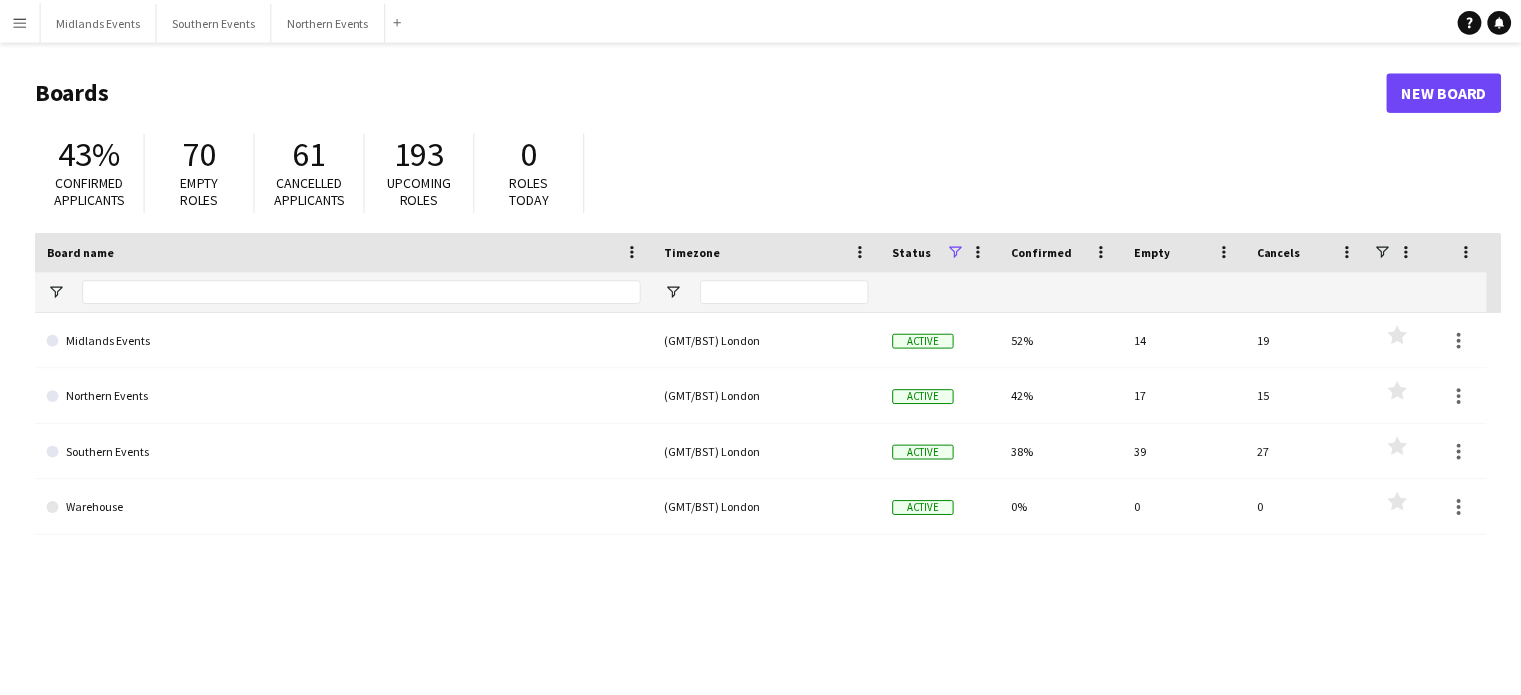scroll, scrollTop: 0, scrollLeft: 0, axis: both 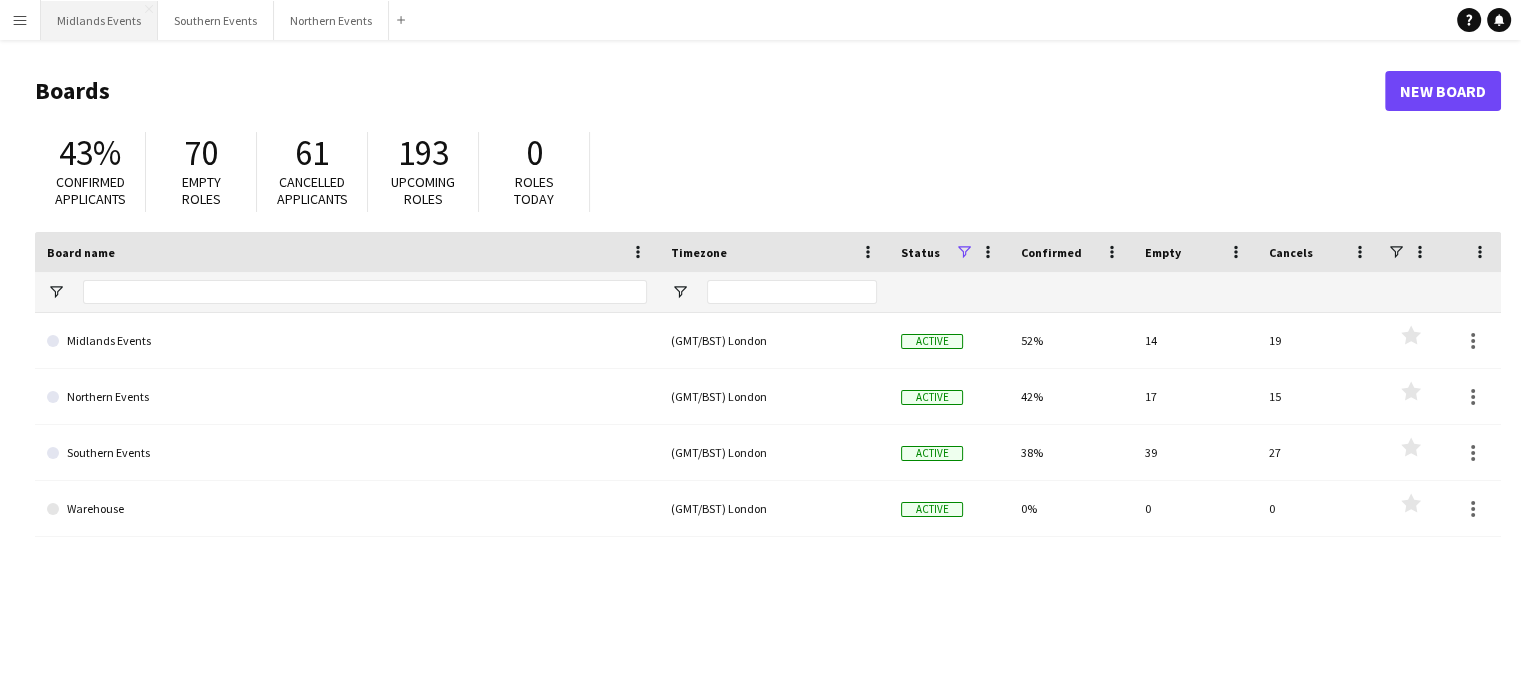 click on "Midlands Events
Close" at bounding box center (99, 20) 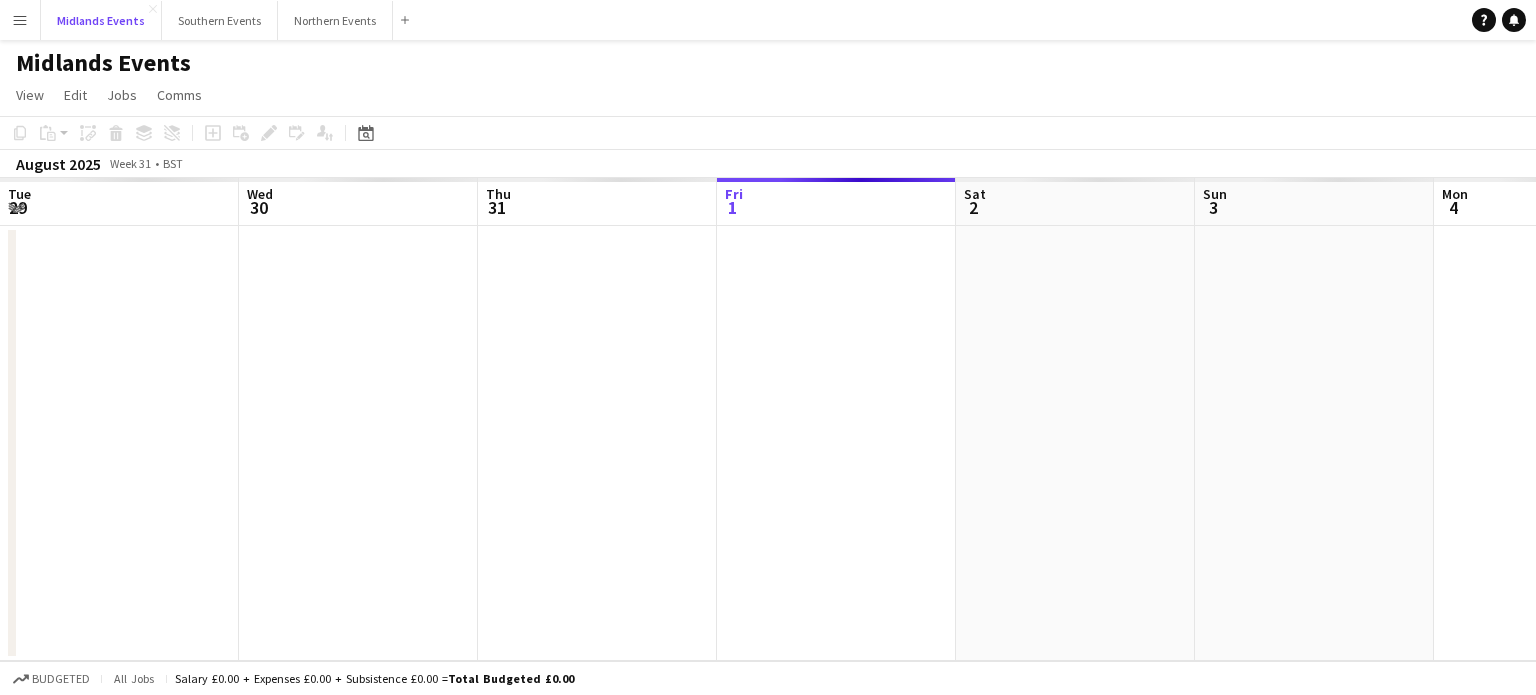 scroll, scrollTop: 0, scrollLeft: 478, axis: horizontal 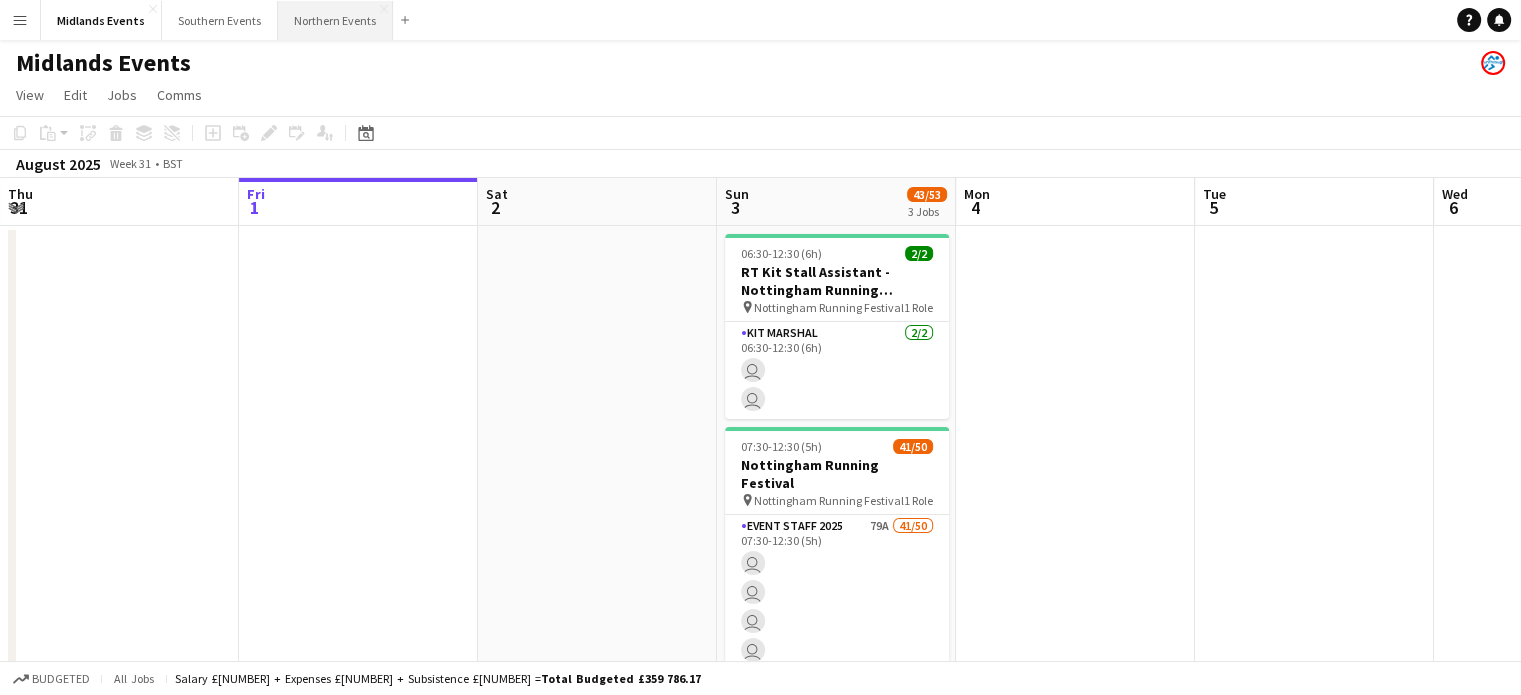 click on "Northern Events
Close" at bounding box center (335, 20) 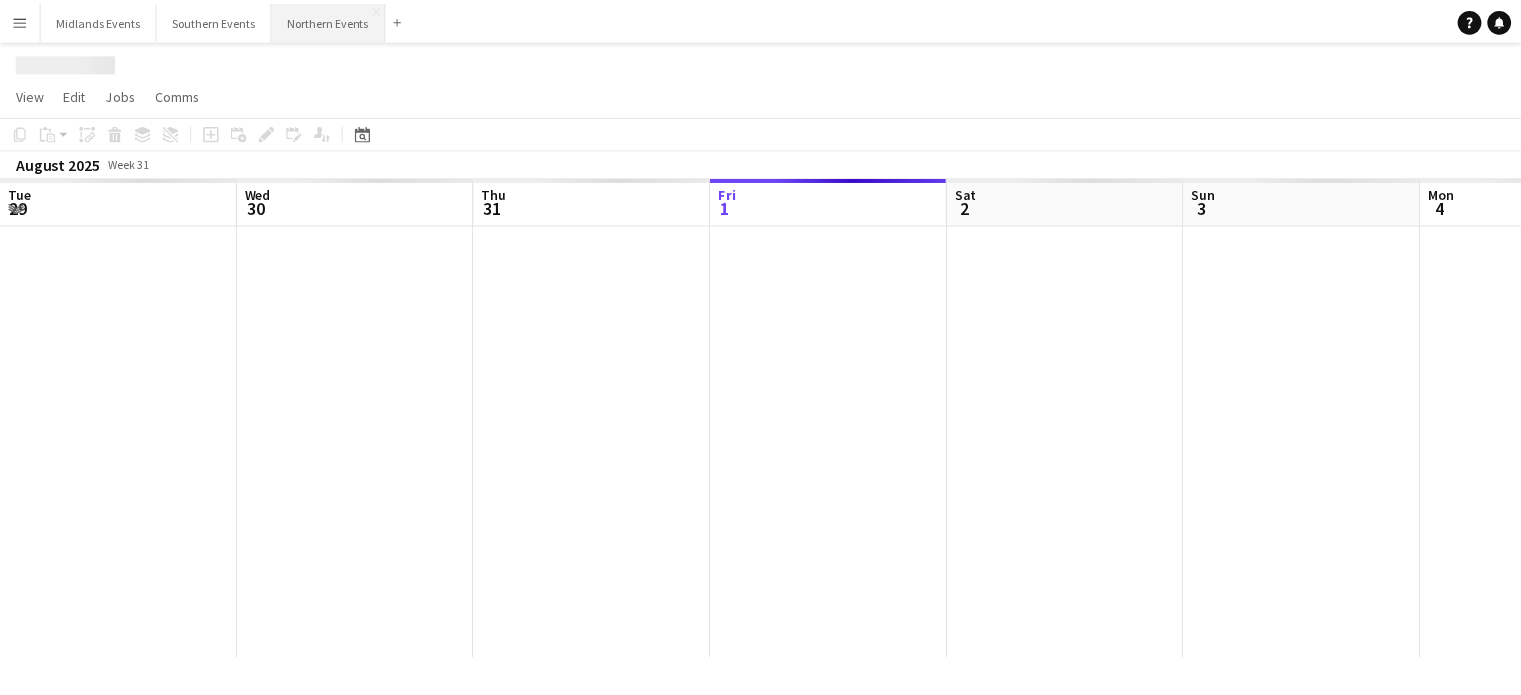 scroll, scrollTop: 0, scrollLeft: 478, axis: horizontal 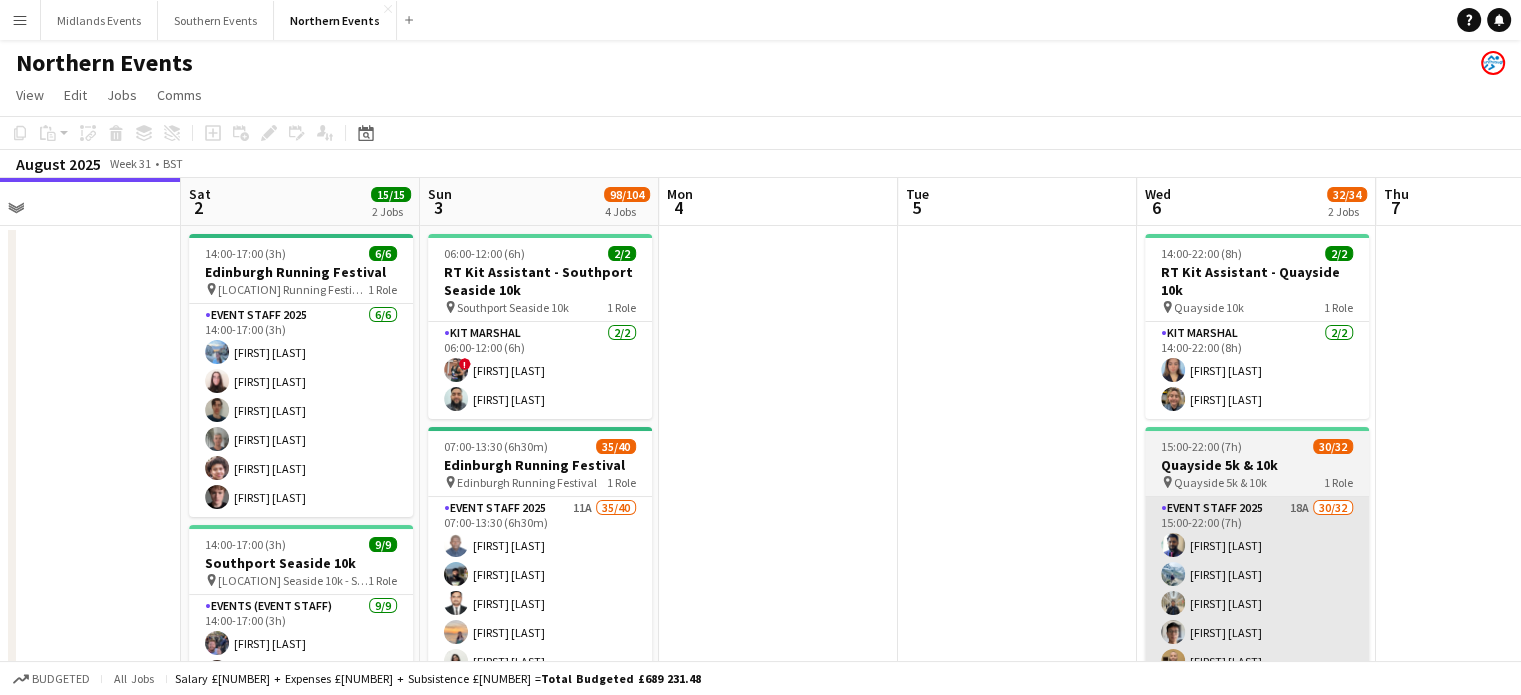 drag, startPoint x: 1485, startPoint y: 561, endPoint x: 1186, endPoint y: 568, distance: 299.08194 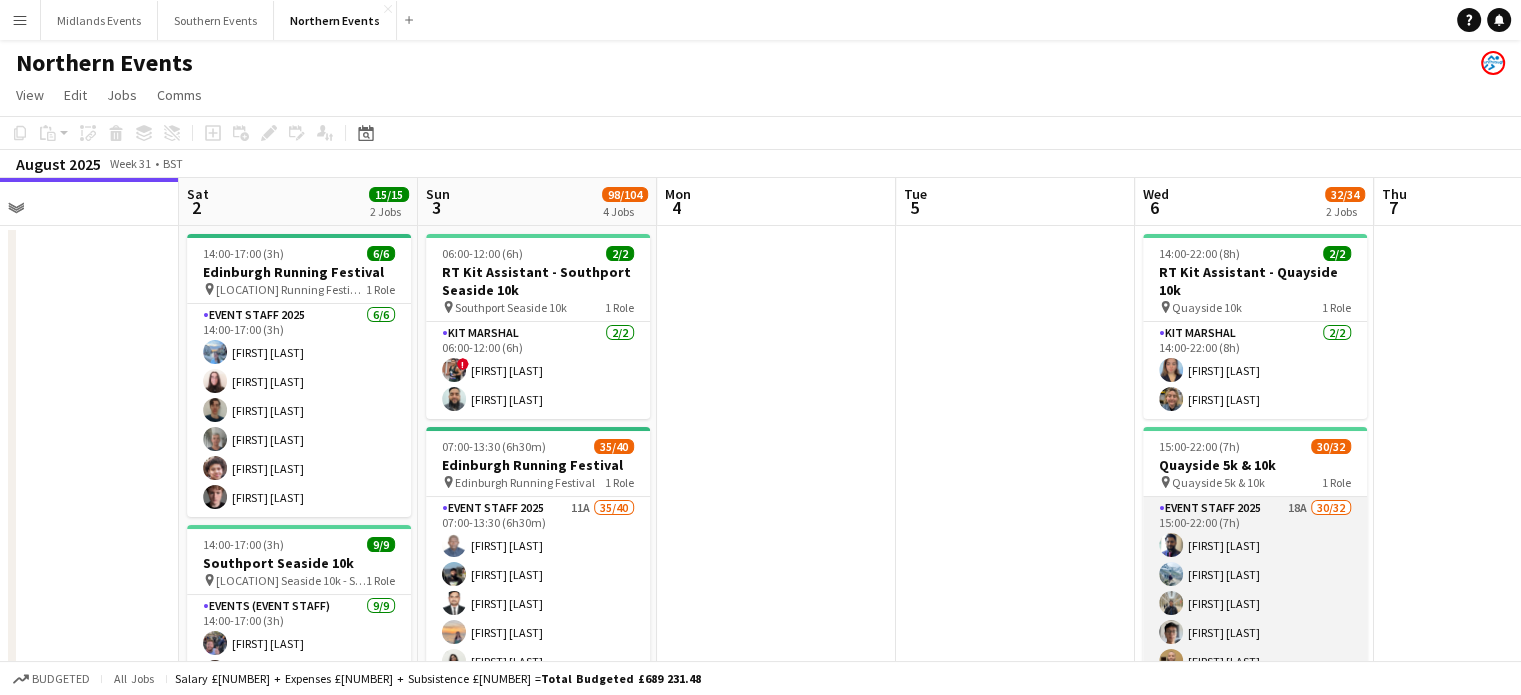 click on "Event Staff 2025   18A   30/32   15:00-22:00 (7h)
Md Zakir Hosen Anne Anthonissen Tommy Alfie Fibisono Richard Nelson Cahya Israel Egede Alan Riseborough Imogen Bungay Zara-Paige Bungay RAVICHANDRA ANKAM Lorna McLaren Amarachi Njoku Laasya sree Sapa Jacob Brady Catherine Angus Owen Marshall Miss hewison Stephen Parr Ismail Raji Ifenna Chukwuebuka Darren McBain Anouskya Moscrop-Brown Abigail Wampamba Nassuna Al-Yasir Enesy Salihu Suzanne Whelan Amy Hodgson Sharon Storey-Paylor Duncan Paylor Nathaniel Bell Heather Donald Collette Brady
single-neutral-actions
single-neutral-actions" at bounding box center [1255, 980] 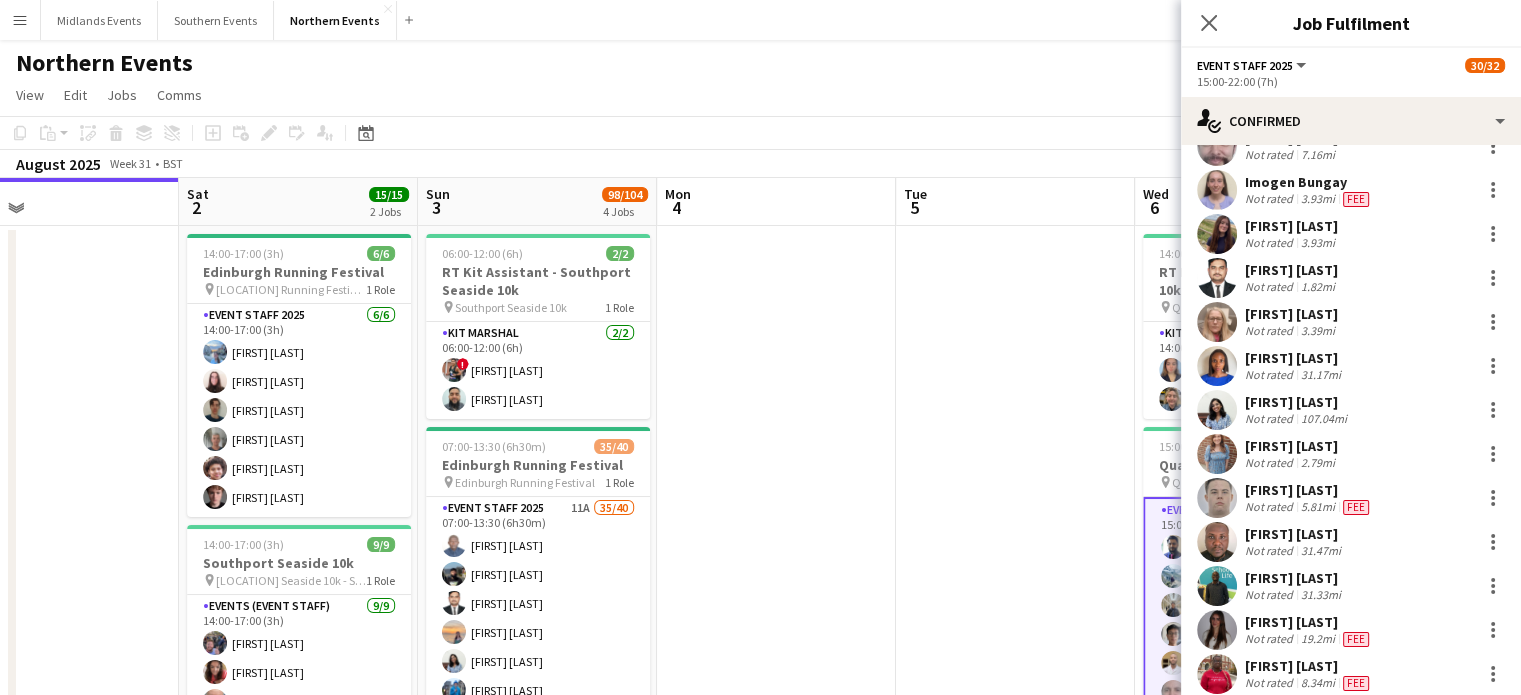 scroll, scrollTop: 596, scrollLeft: 0, axis: vertical 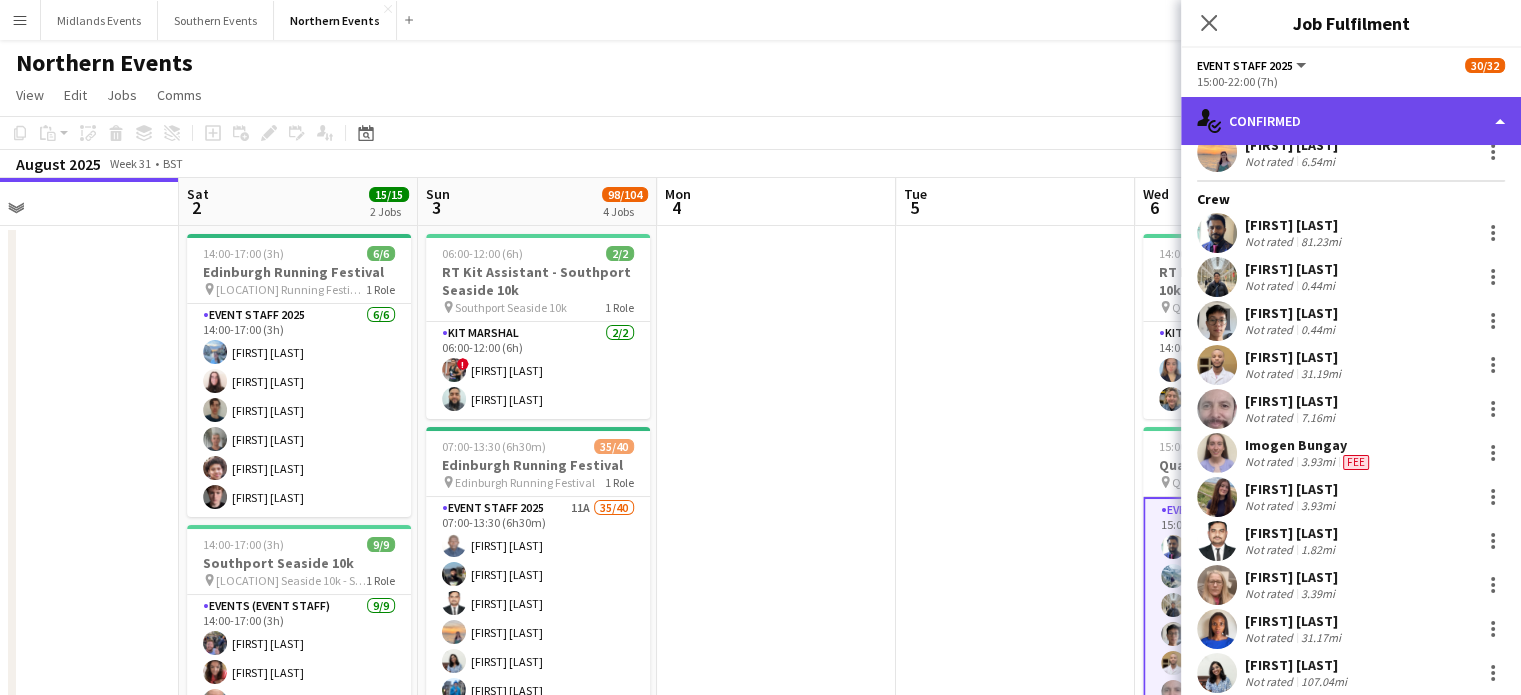 click on "single-neutral-actions-check-2
Confirmed" 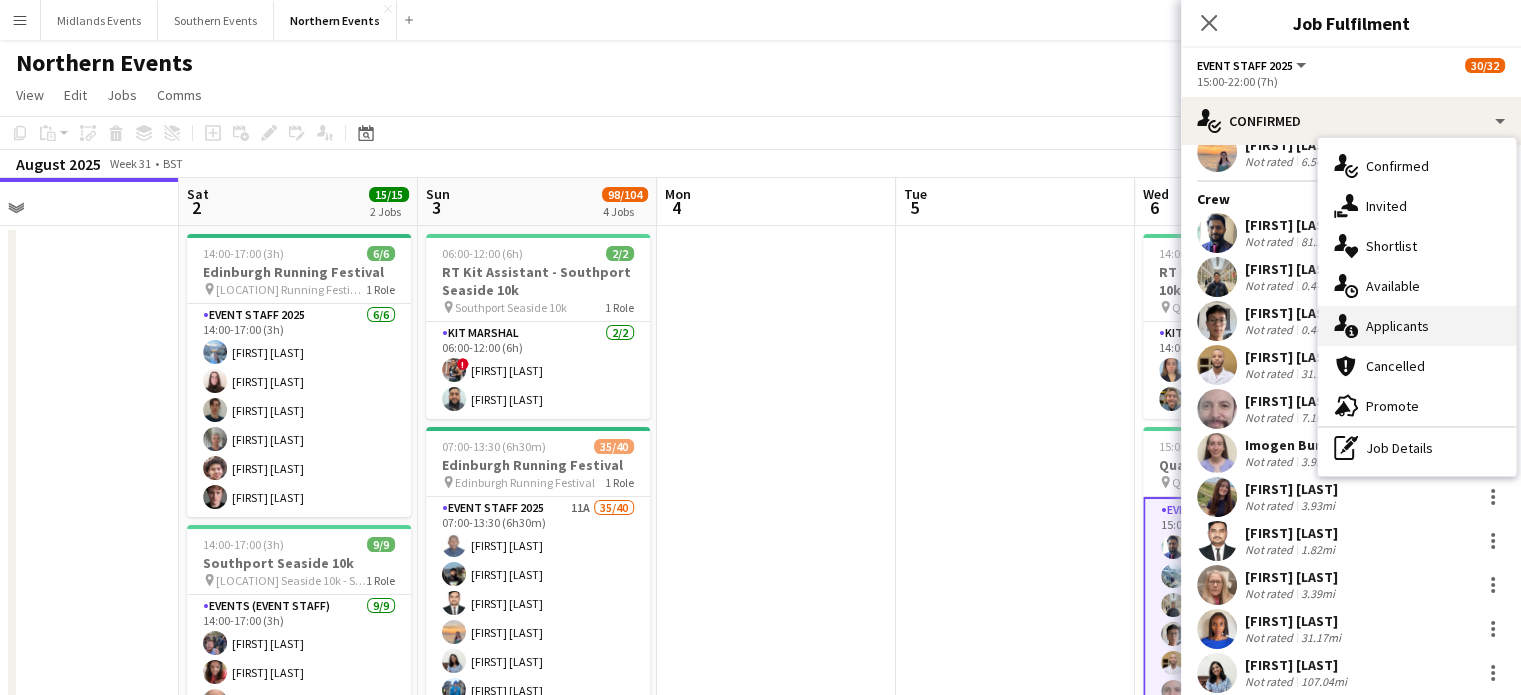 click on "single-neutral-actions-information
Applicants" at bounding box center [1417, 326] 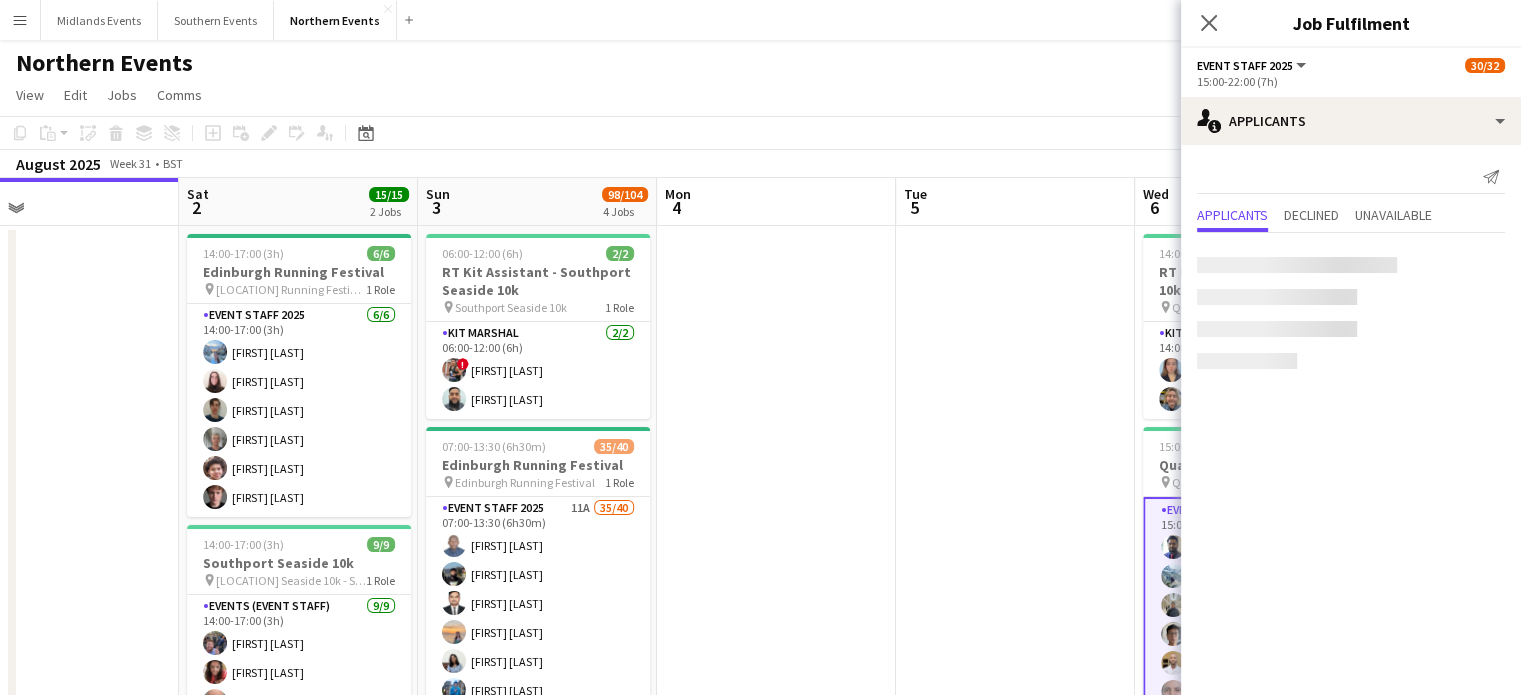 scroll, scrollTop: 0, scrollLeft: 0, axis: both 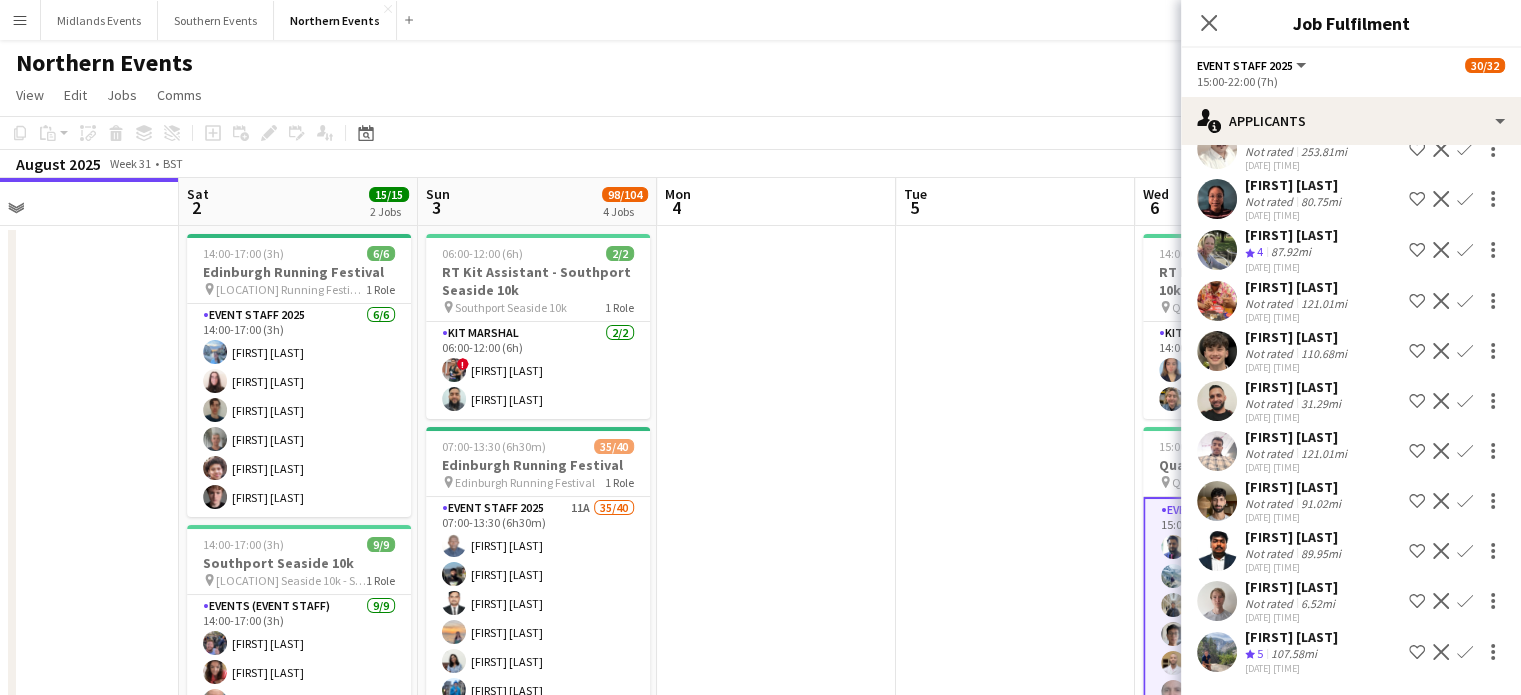 click on "Confirm" at bounding box center (1465, 652) 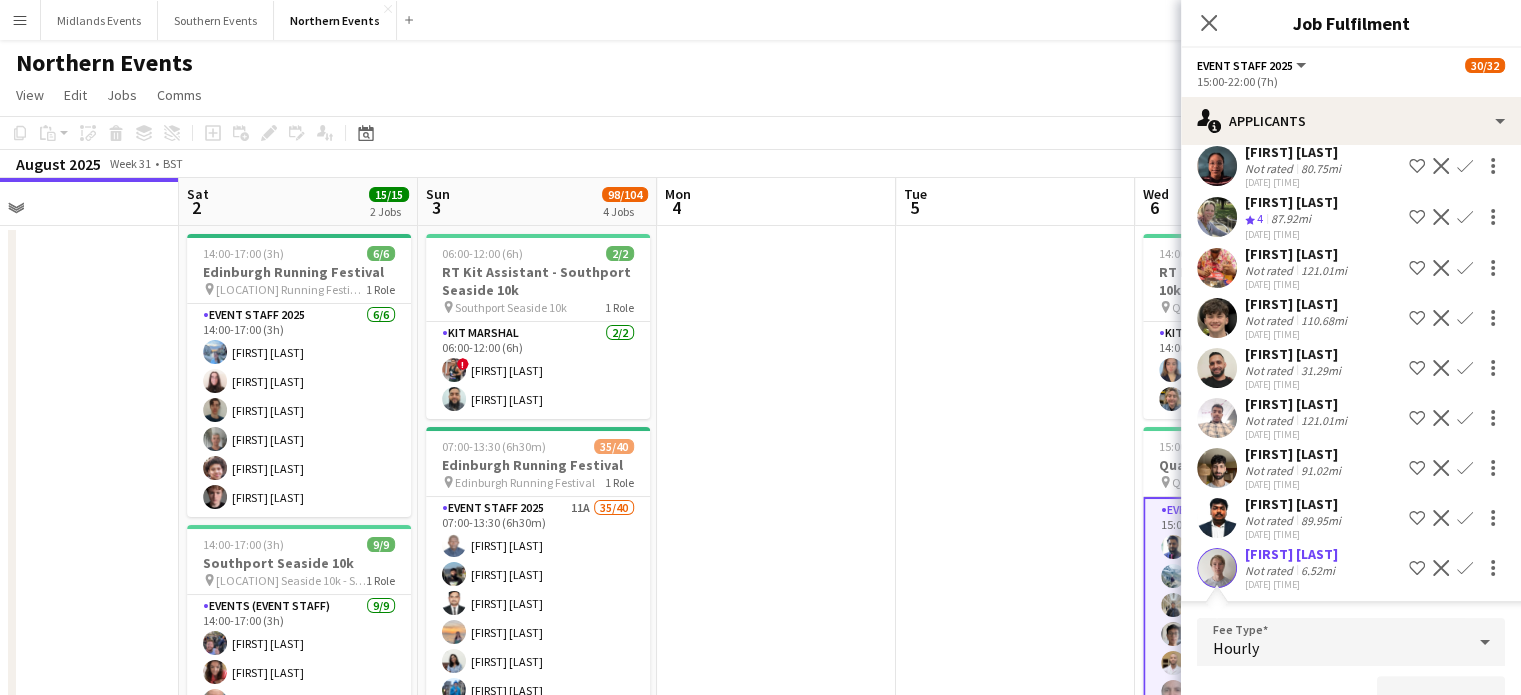 scroll, scrollTop: 494, scrollLeft: 0, axis: vertical 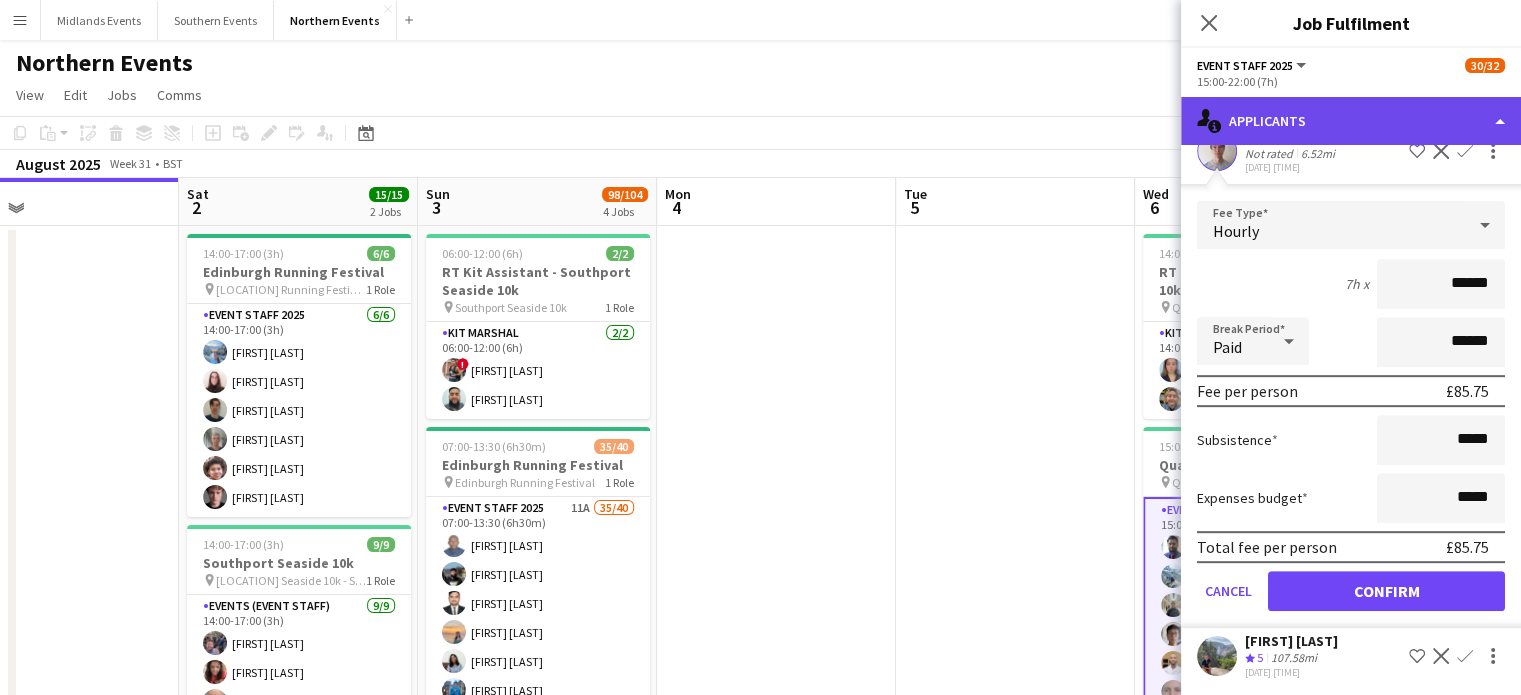 click on "single-neutral-actions-information
Applicants" 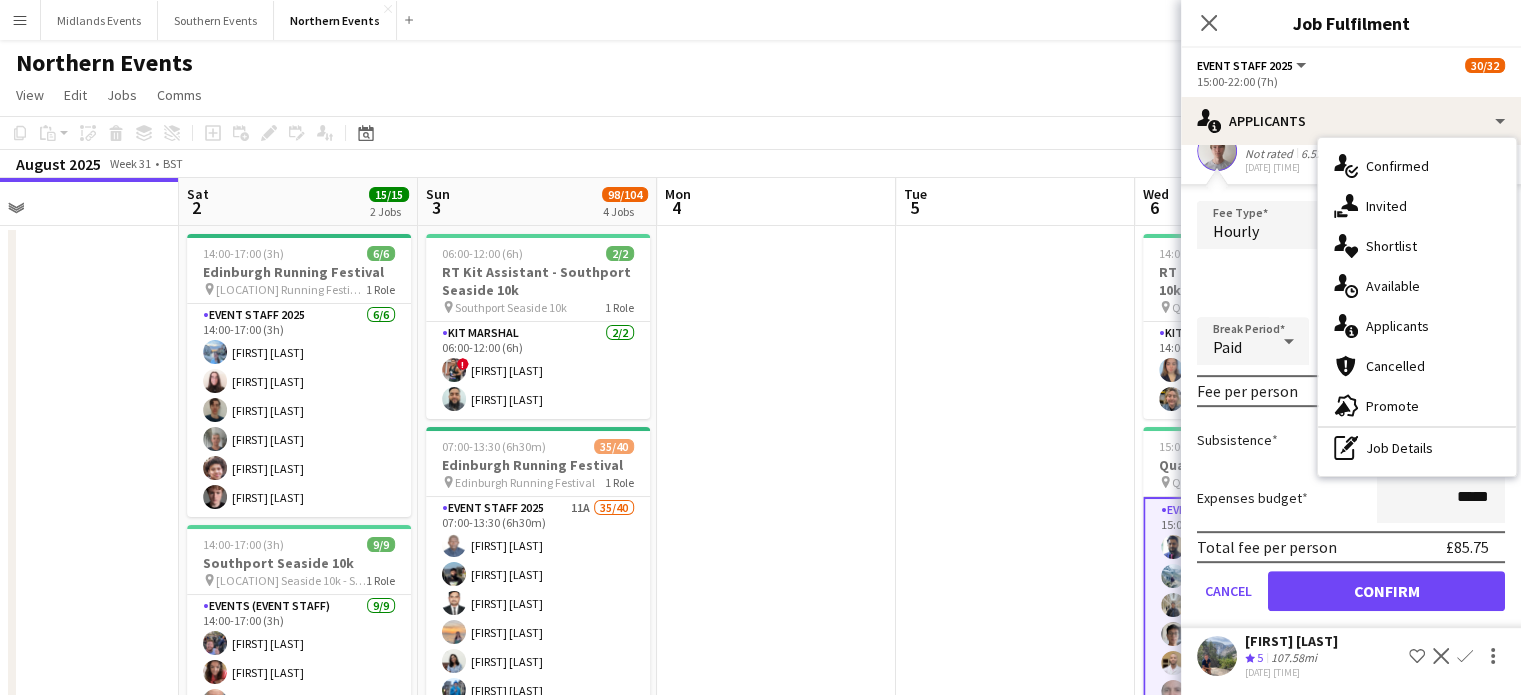 click on "Fee Type  Hourly  7h x  ******  Break Period  Paid ******  Fee per person   £85.75   Subsistence  *****  Expenses budget  *****  Total fee per person   £85.75   Cancel   Confirm" 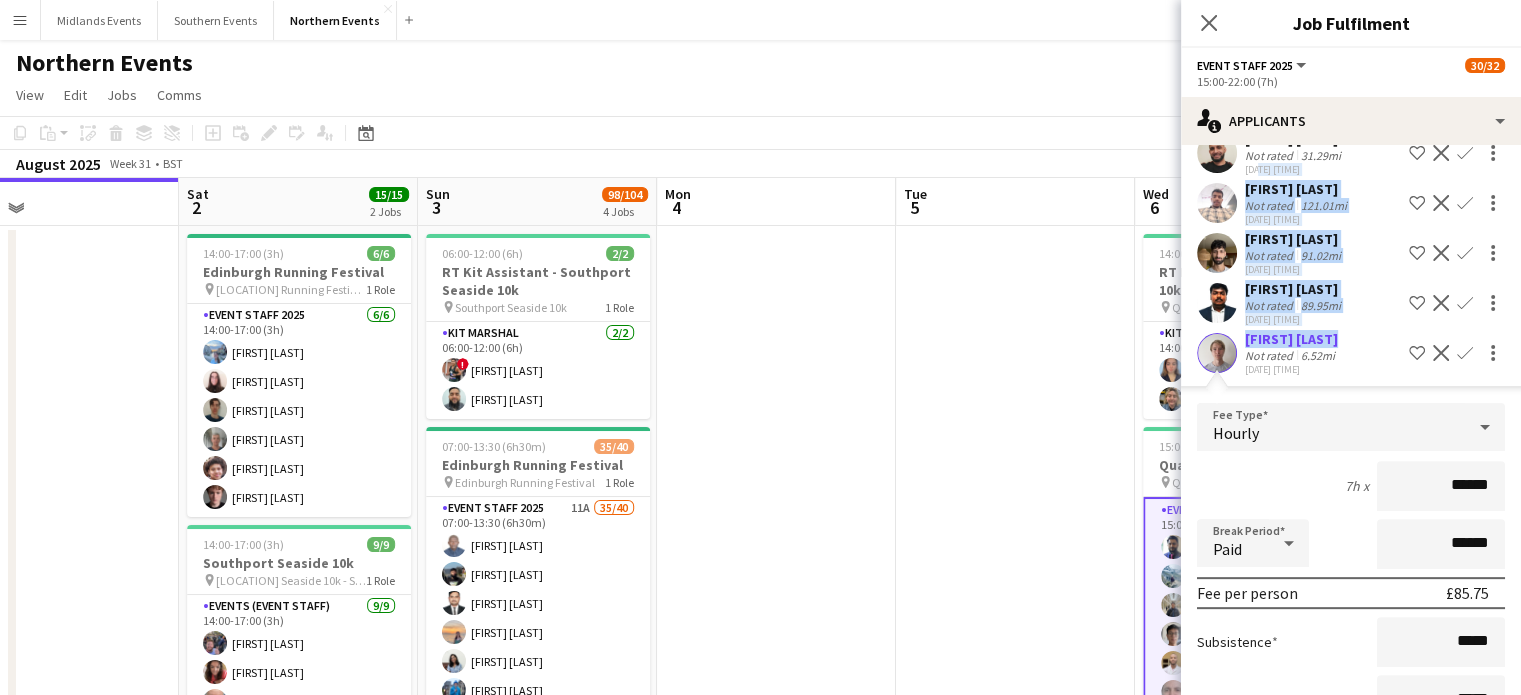 drag, startPoint x: 1335, startPoint y: 155, endPoint x: 1256, endPoint y: 151, distance: 79.101204 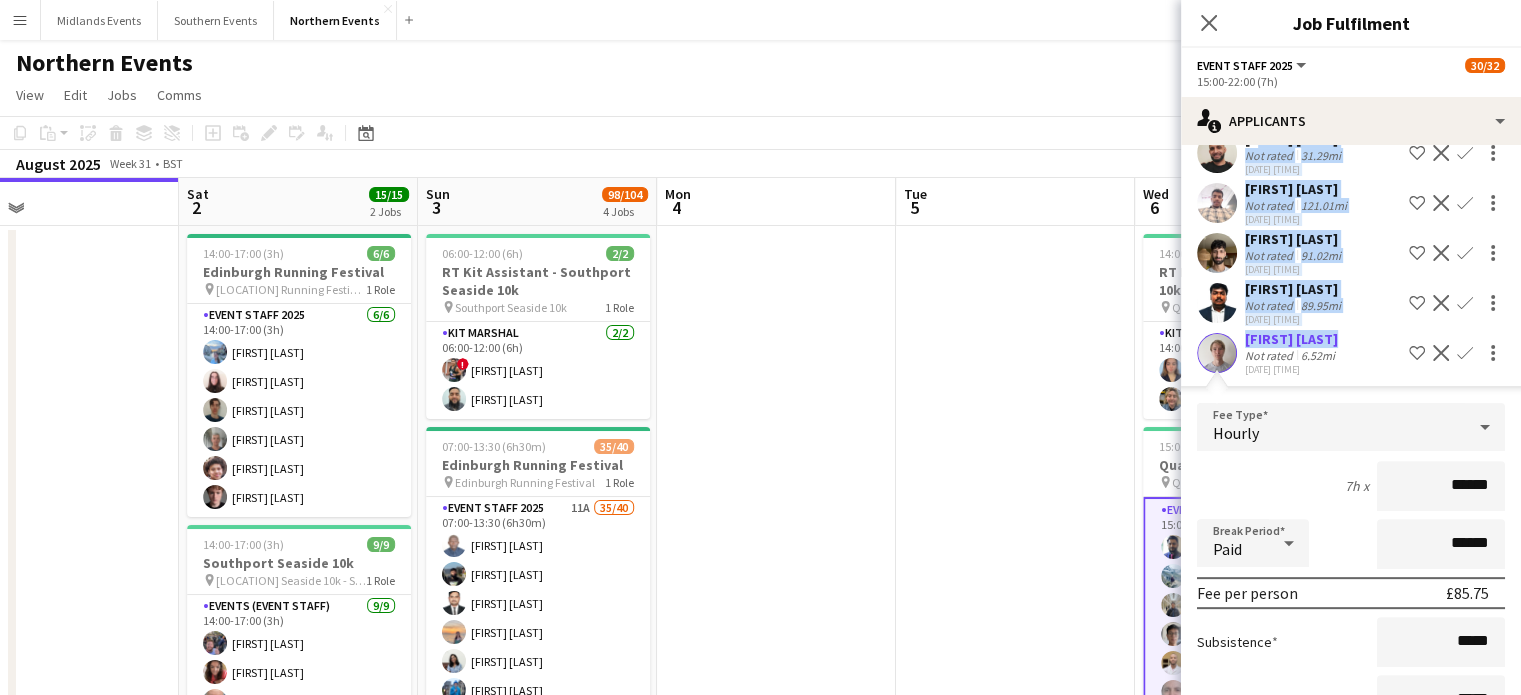 scroll, scrollTop: 632, scrollLeft: 0, axis: vertical 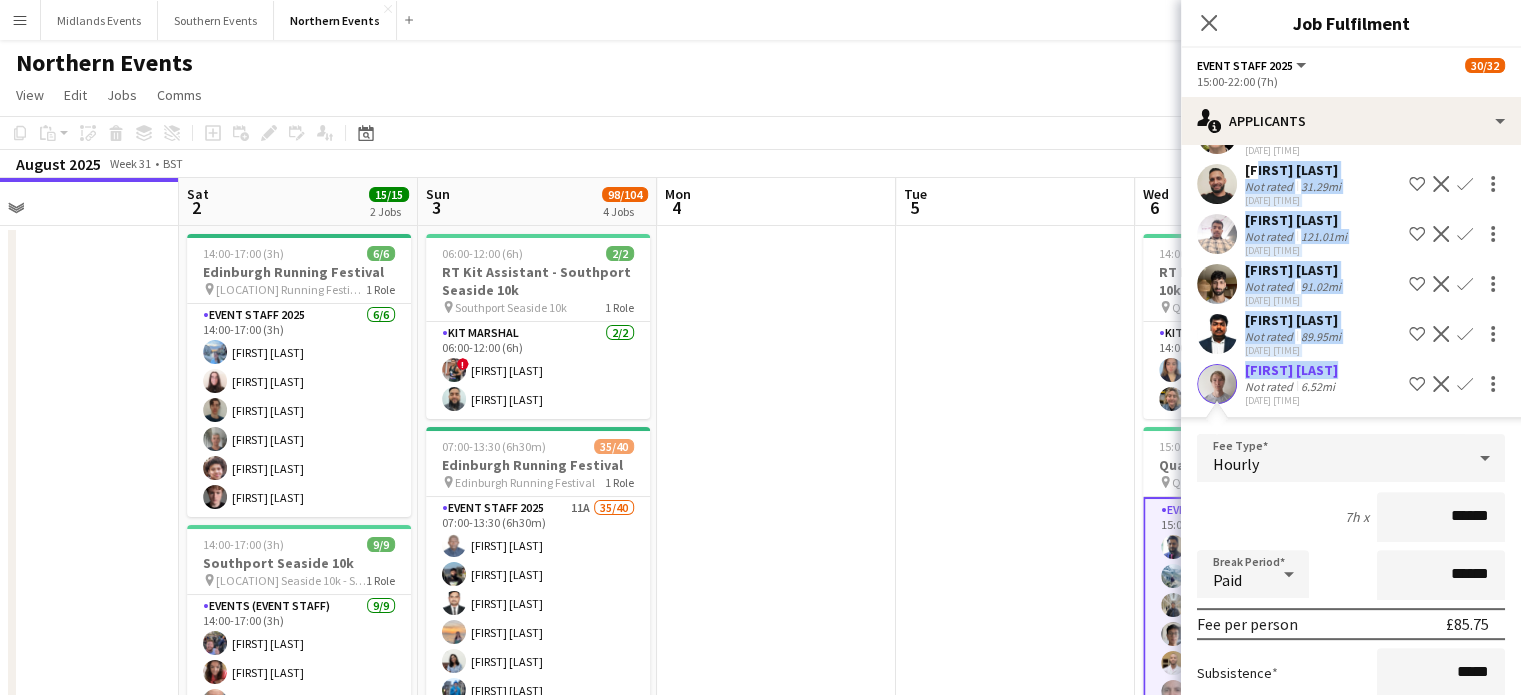 click on "[FIRST] [LAST]" 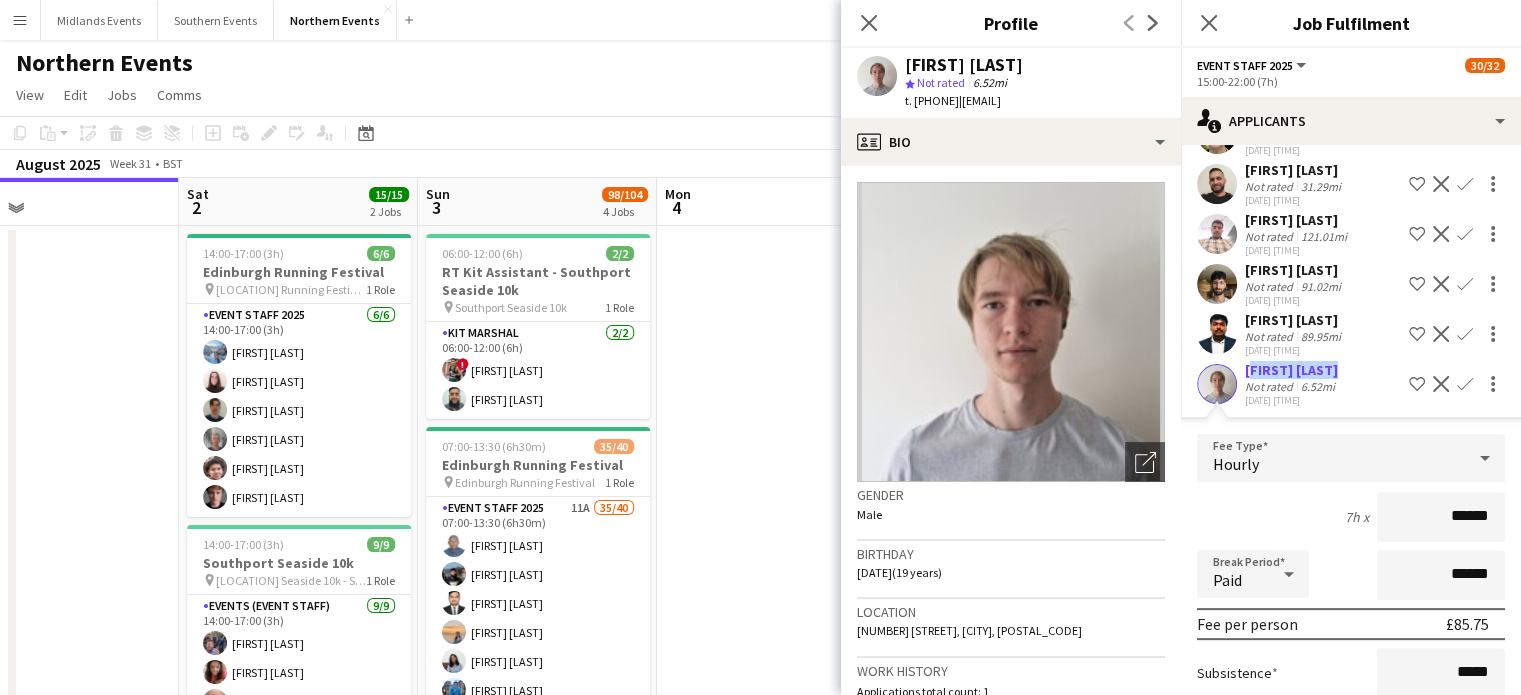 drag, startPoint x: 1341, startPoint y: 386, endPoint x: 1245, endPoint y: 385, distance: 96.00521 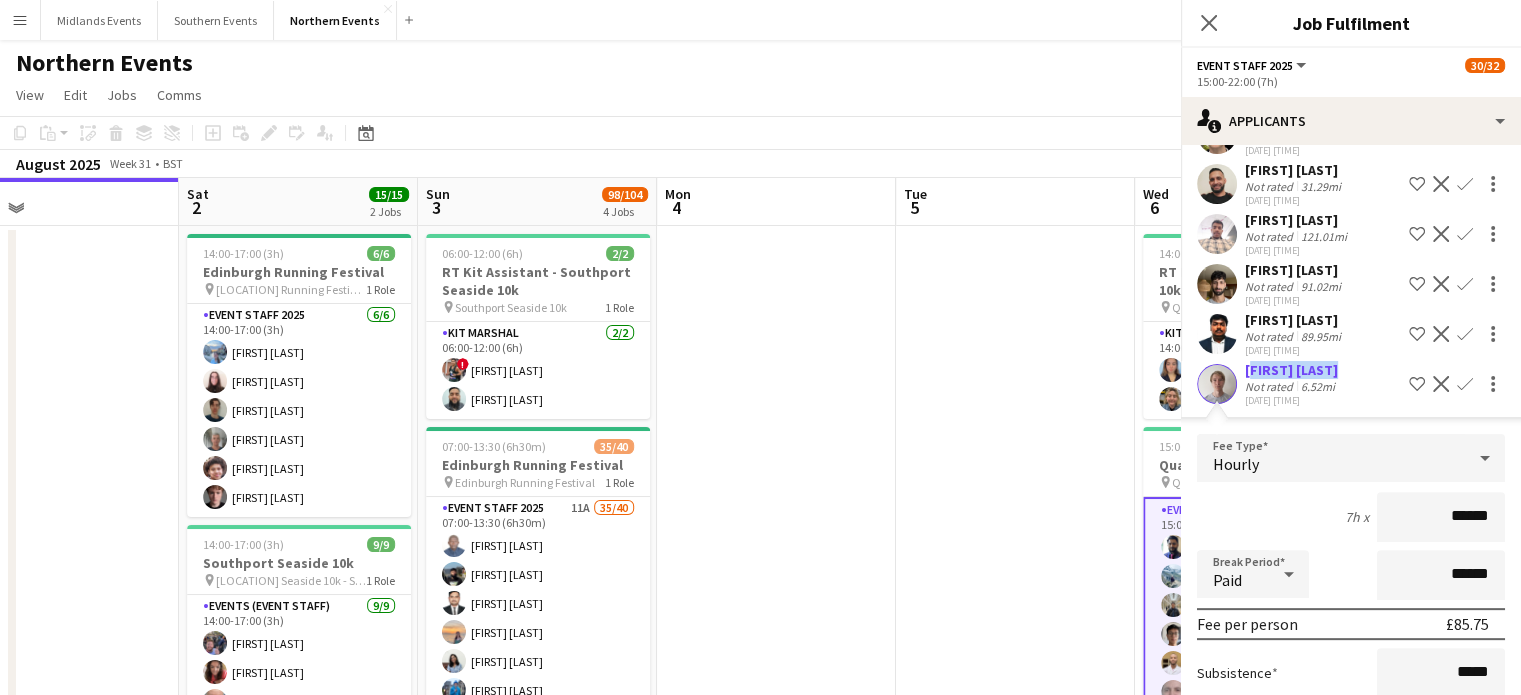 scroll, scrollTop: 430, scrollLeft: 0, axis: vertical 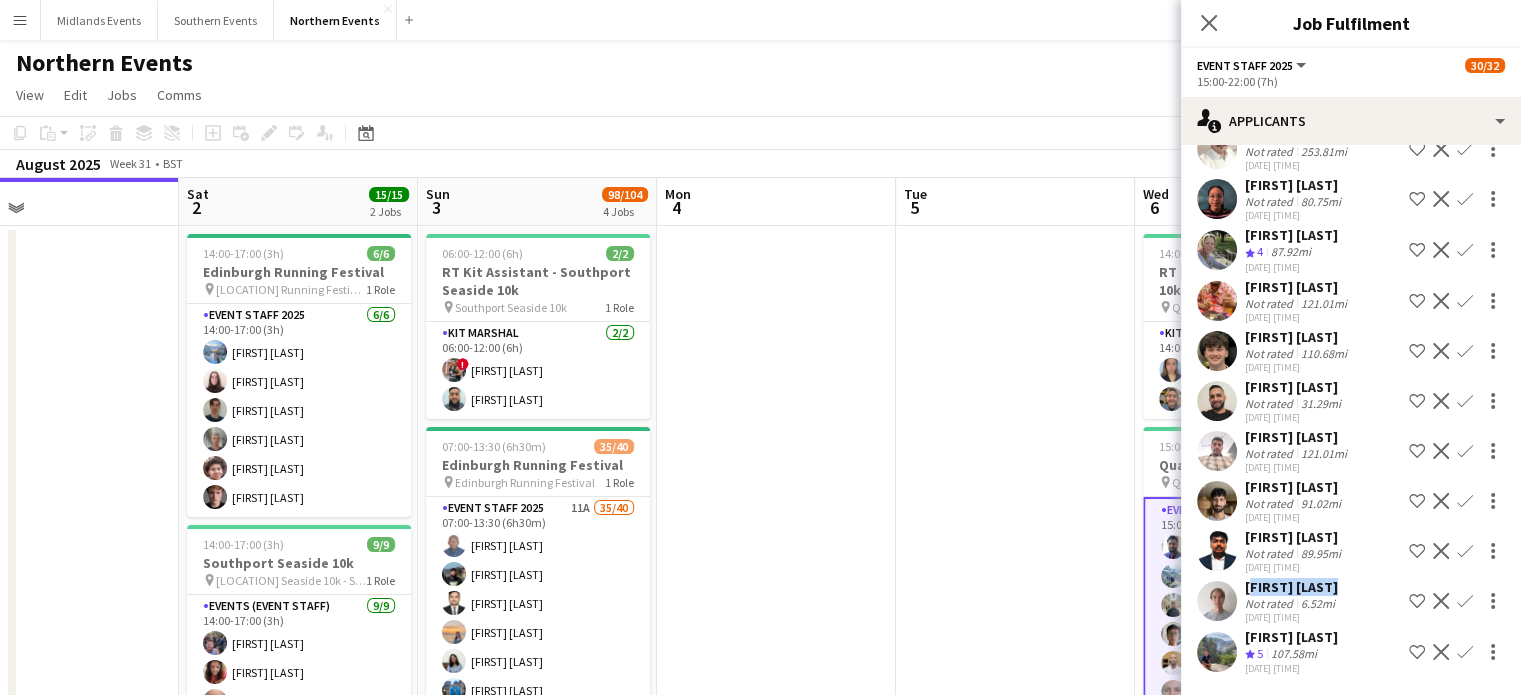 copy on "[FIRST] [LAST]" 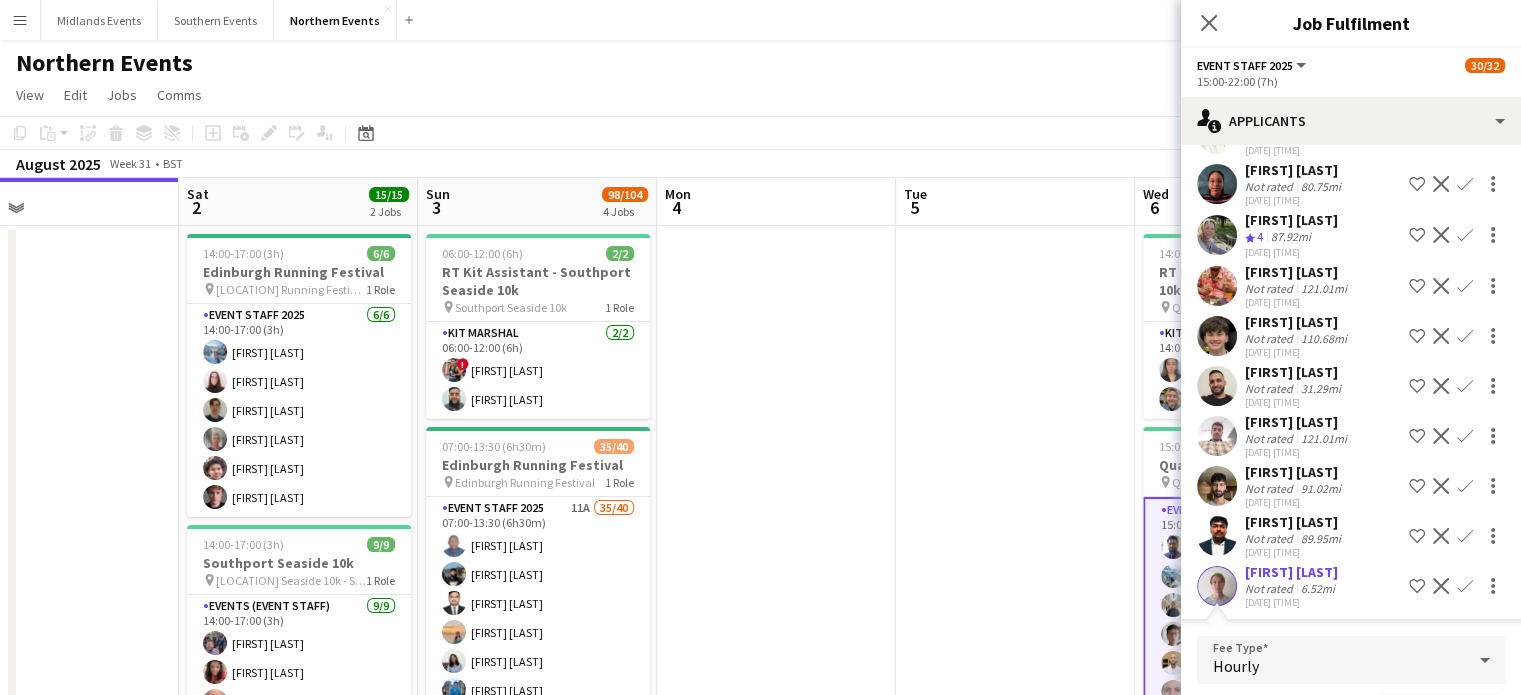scroll, scrollTop: 744, scrollLeft: 0, axis: vertical 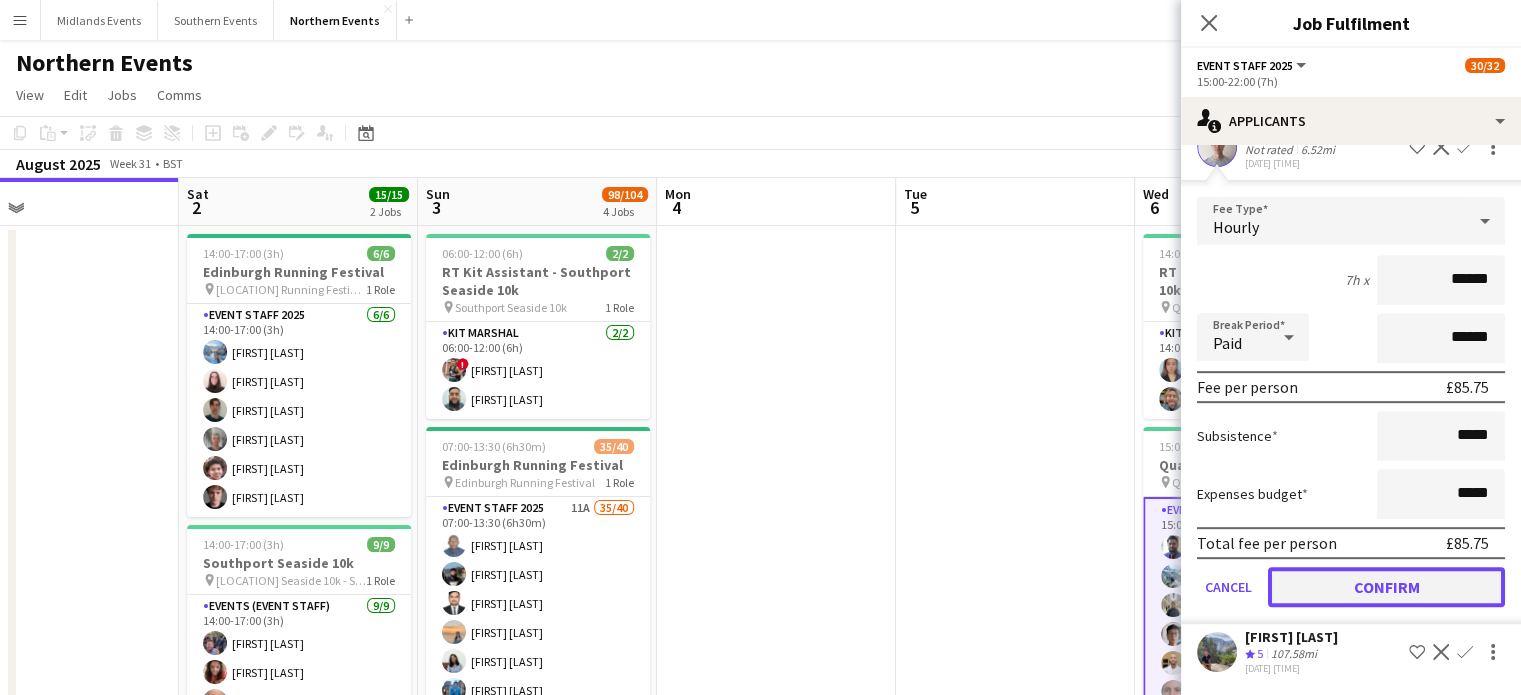 click on "Confirm" 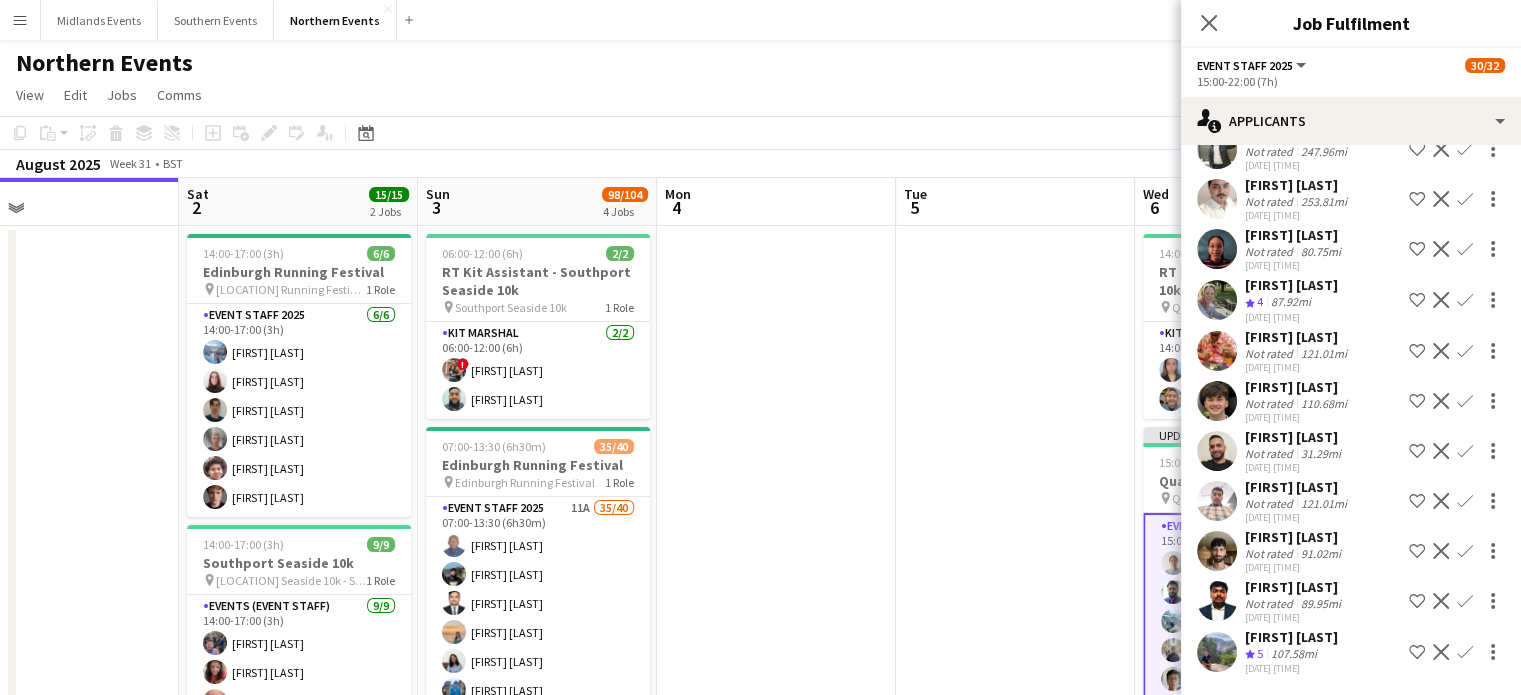 scroll, scrollTop: 380, scrollLeft: 0, axis: vertical 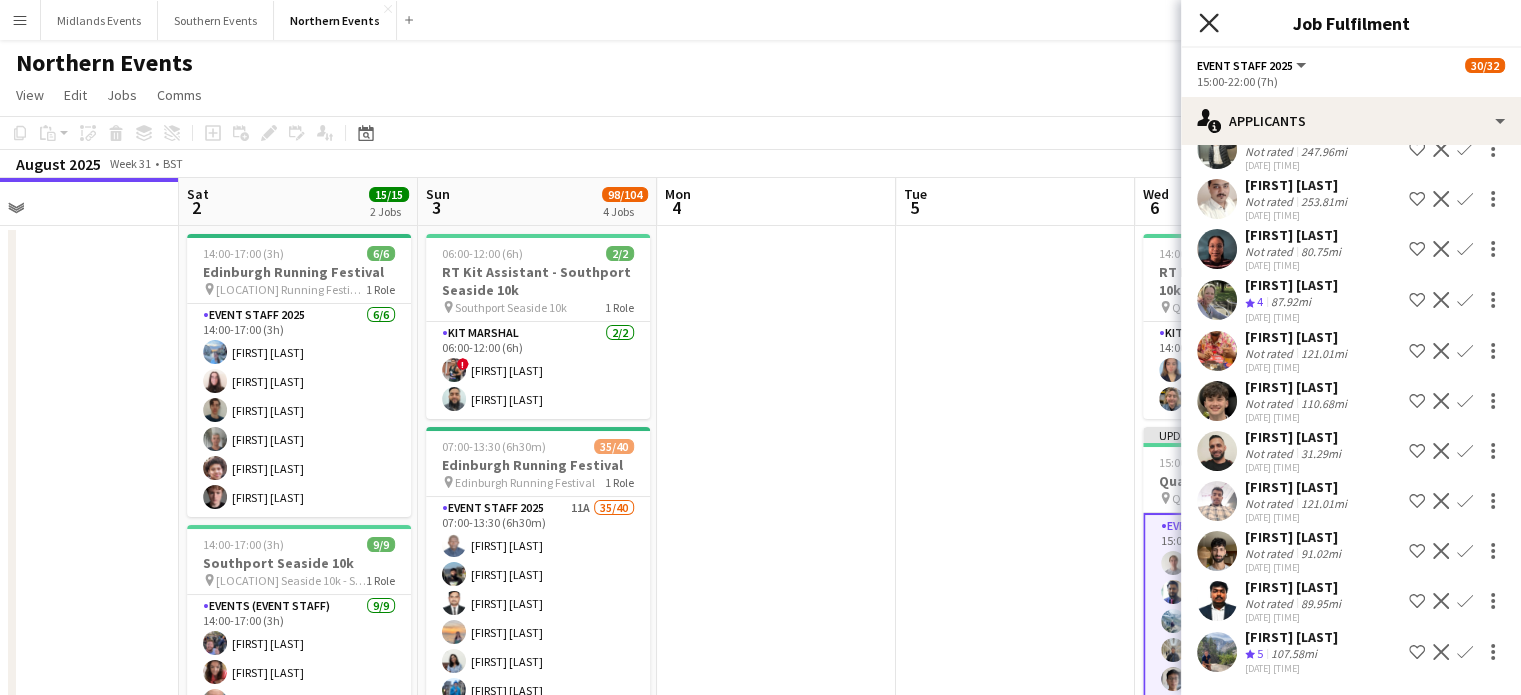 click on "Close pop-in" 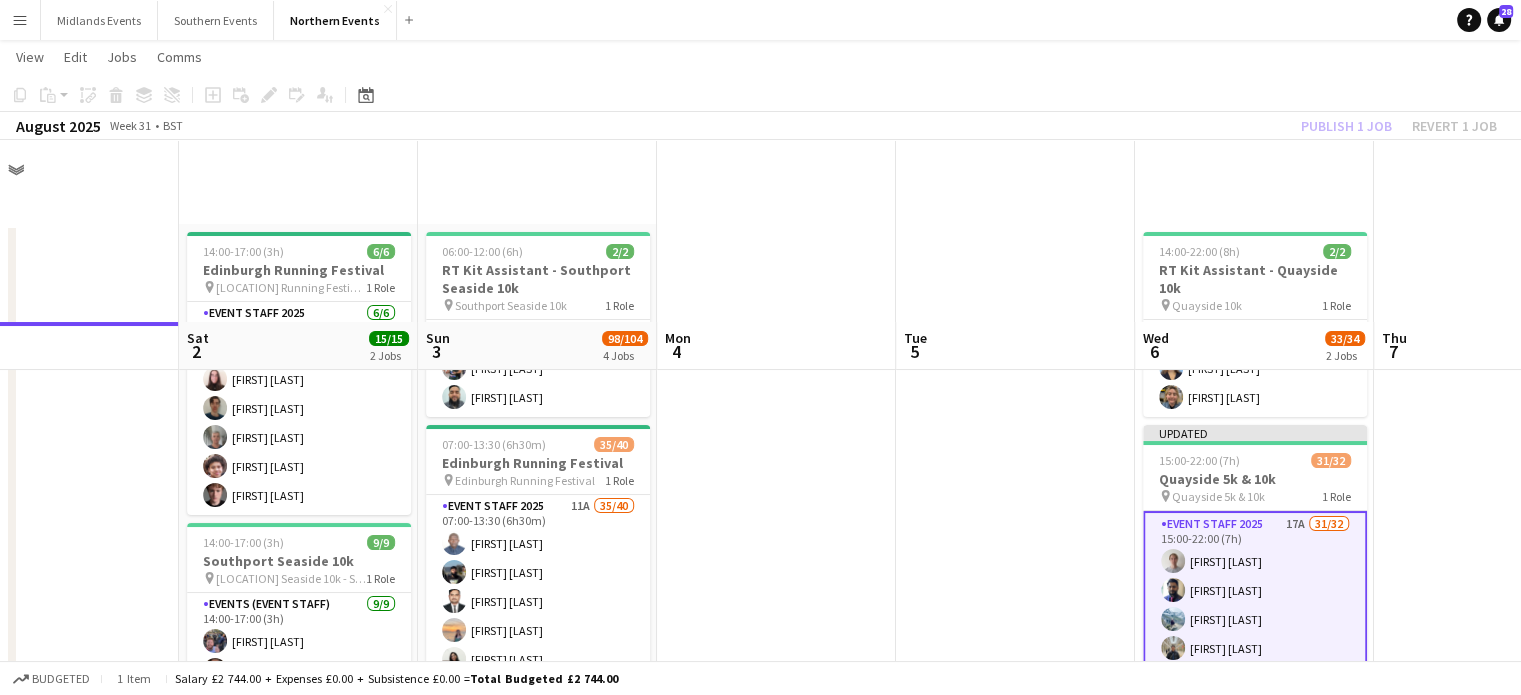 scroll, scrollTop: 184, scrollLeft: 0, axis: vertical 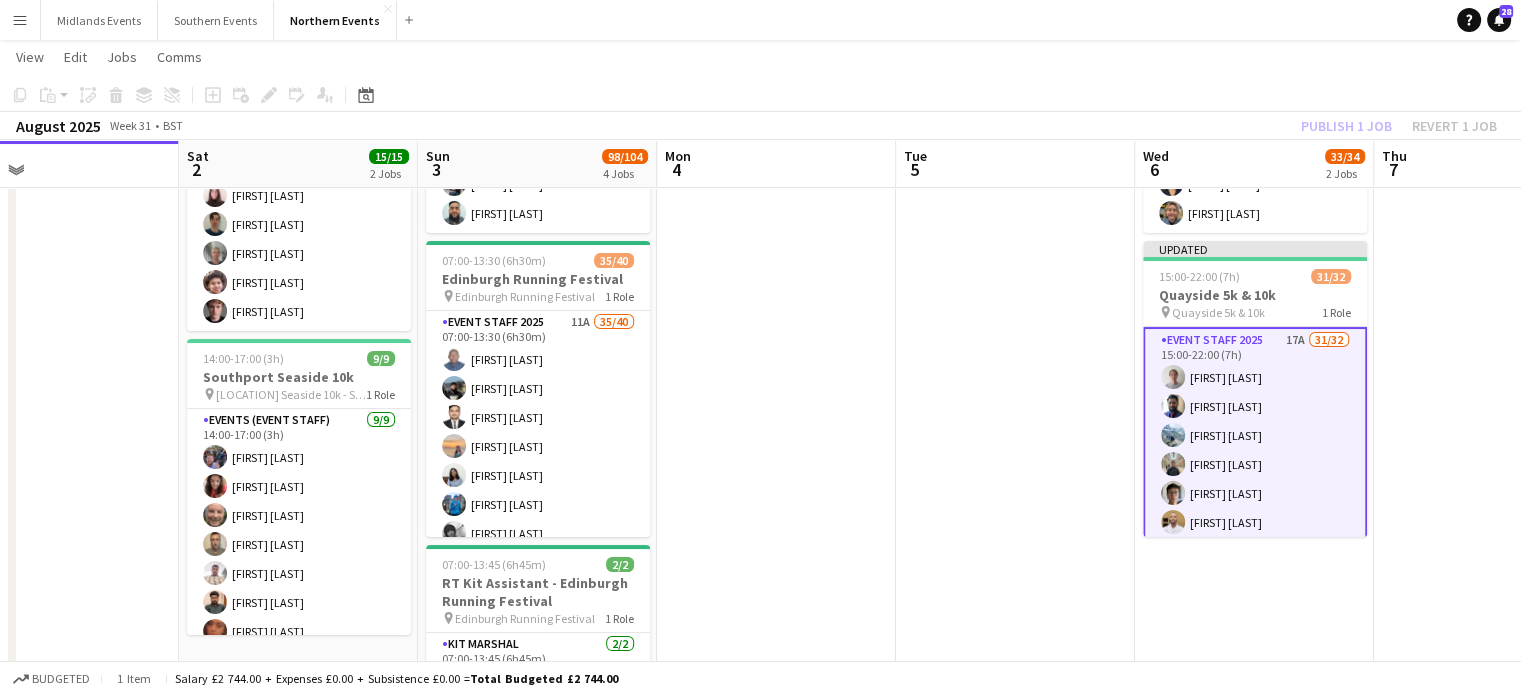 click on "Event Staff 2025   17A   31/32   15:00-22:00 (7h)
Jonathan Dale Md Zakir Hosen Anne Anthonissen Tommy Alfie Fibisono Richard Nelson Cahya Israel Egede Alan Riseborough Imogen Bungay Zara-Paige Bungay RAVICHANDRA ANKAM Lorna McLaren Amarachi Njoku Laasya sree Sapa Jacob Brady Catherine Angus Owen Marshall Miss hewison Stephen Parr Ismail Raji Ifenna Chukwuebuka Darren McBain Anouskya Moscrop-Brown Abigail Wampamba Nassuna Al-Yasir Enesy Salihu Suzanne Whelan Amy Hodgson Sharon Storey-Paylor Duncan Paylor Nathaniel Bell Heather Donald Collette Brady
single-neutral-actions" at bounding box center (1255, 812) 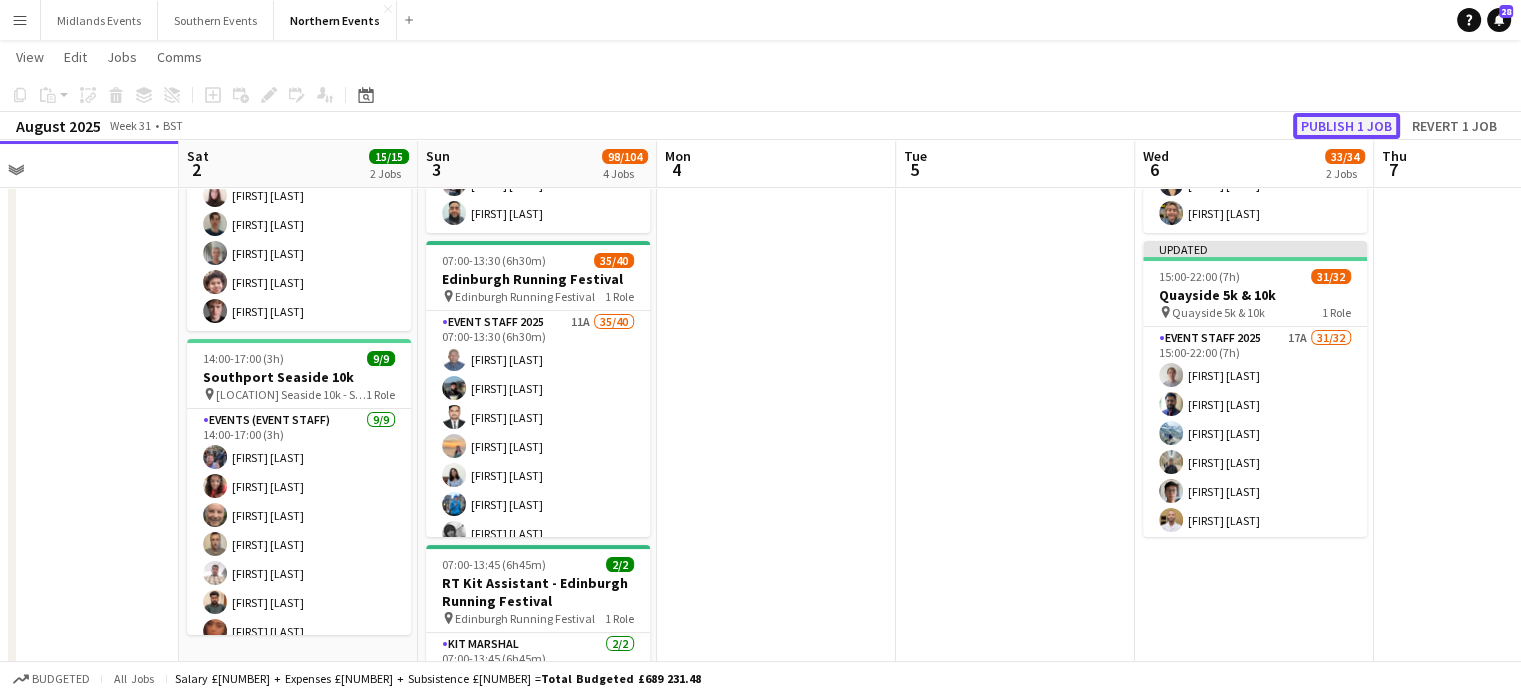 click on "Publish 1 job" 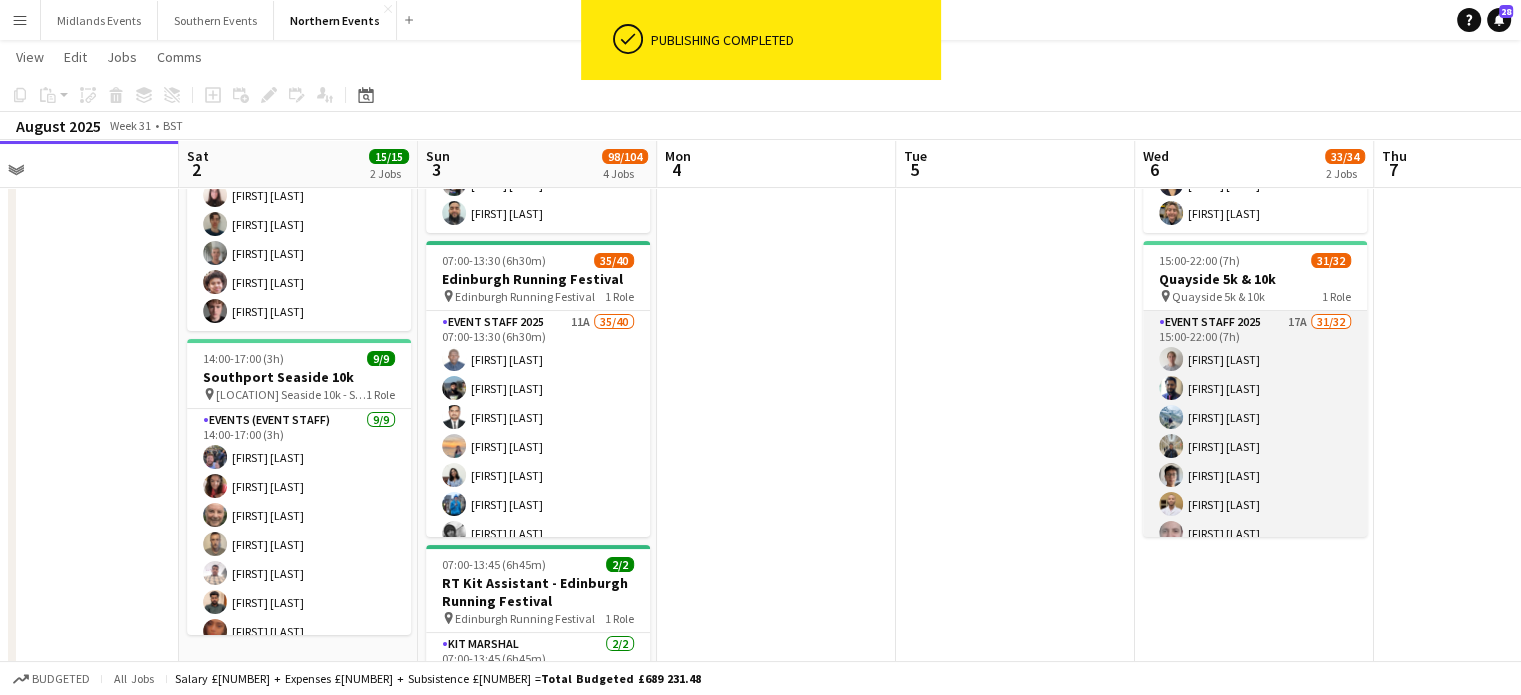 click on "Event Staff 2025   17A   31/32   15:00-22:00 (7h)
Jonathan Dale Md Zakir Hosen Anne Anthonissen Tommy Alfie Fibisono Richard Nelson Cahya Israel Egede Alan Riseborough Imogen Bungay Zara-Paige Bungay RAVICHANDRA ANKAM Lorna McLaren Amarachi Njoku Laasya sree Sapa Jacob Brady Catherine Angus Owen Marshall Miss hewison Stephen Parr Ismail Raji Ifenna Chukwuebuka Darren McBain Anouskya Moscrop-Brown Abigail Wampamba Nassuna Al-Yasir Enesy Salihu Suzanne Whelan Amy Hodgson Sharon Storey-Paylor Duncan Paylor Nathaniel Bell Heather Donald Collette Brady
single-neutral-actions" at bounding box center [1255, 794] 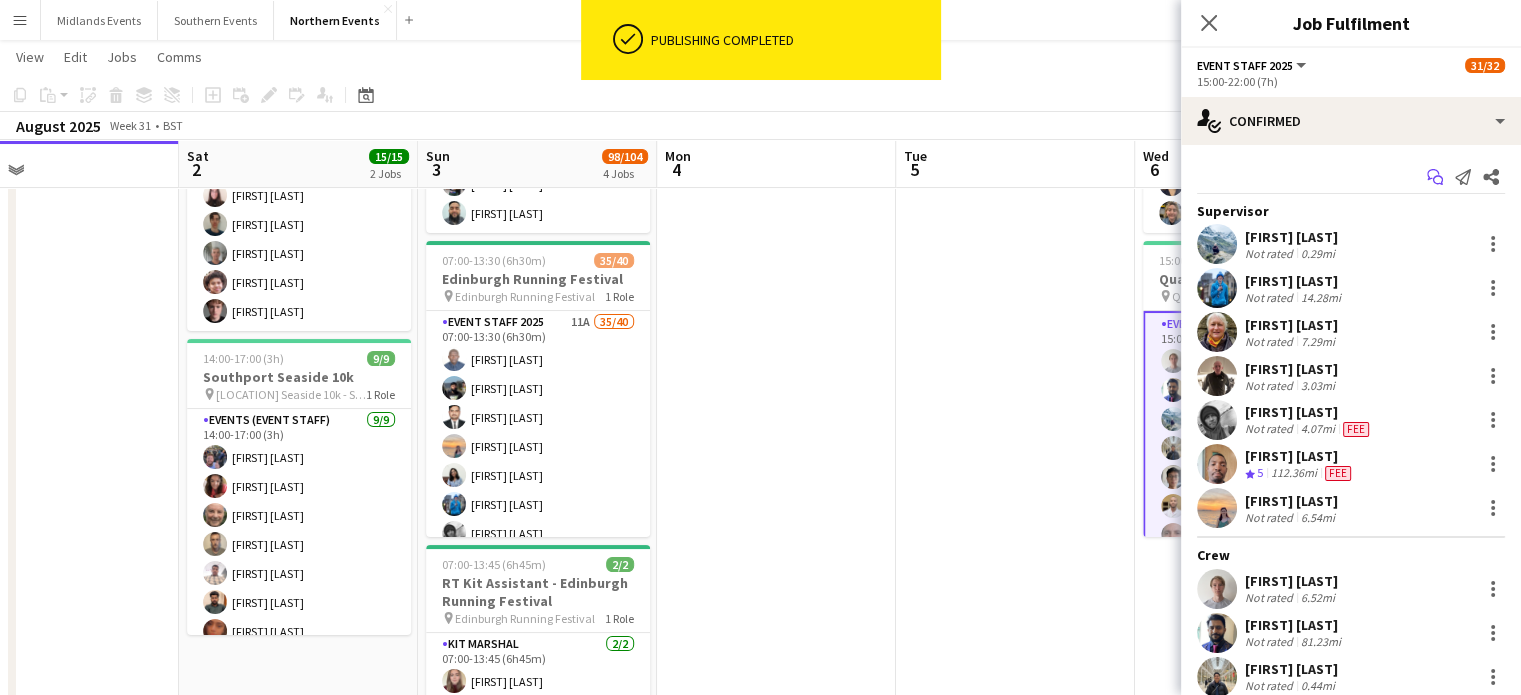 click on "Start chat" 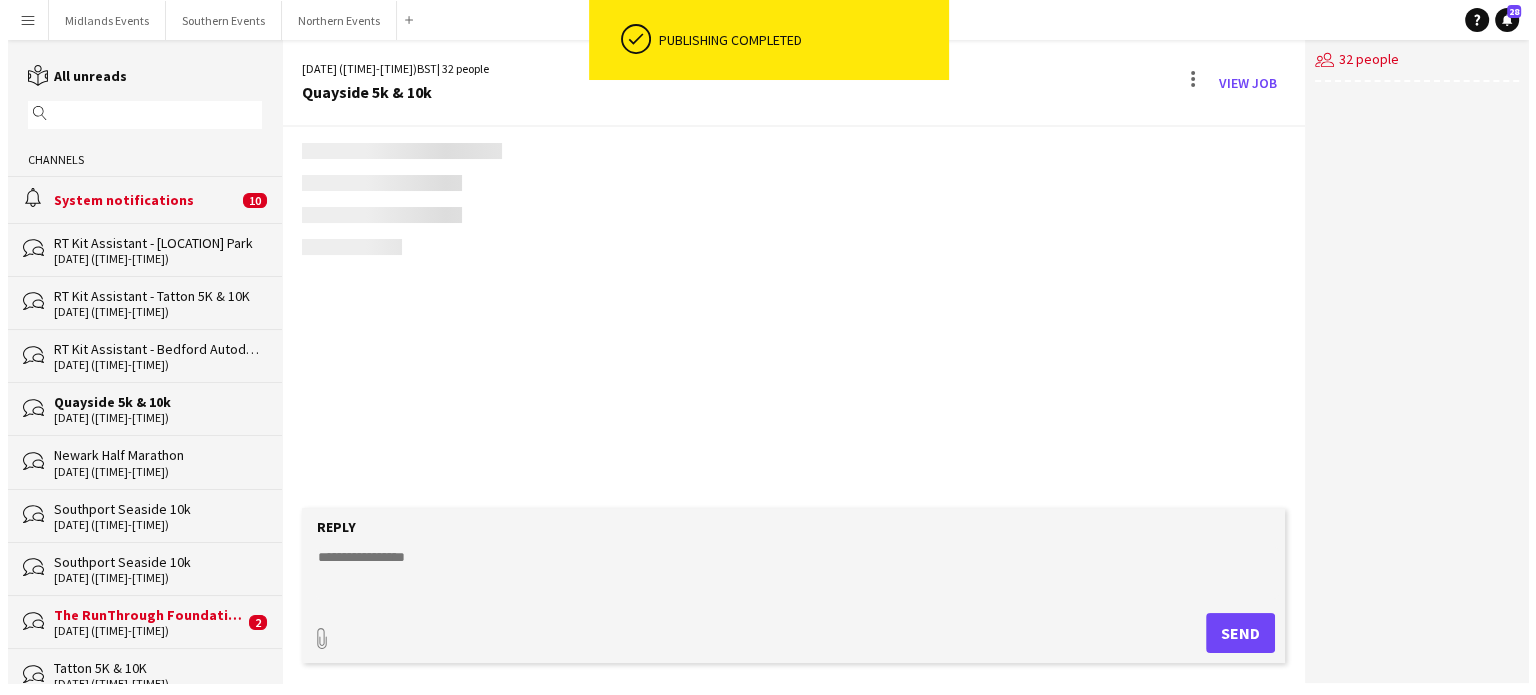 scroll, scrollTop: 0, scrollLeft: 0, axis: both 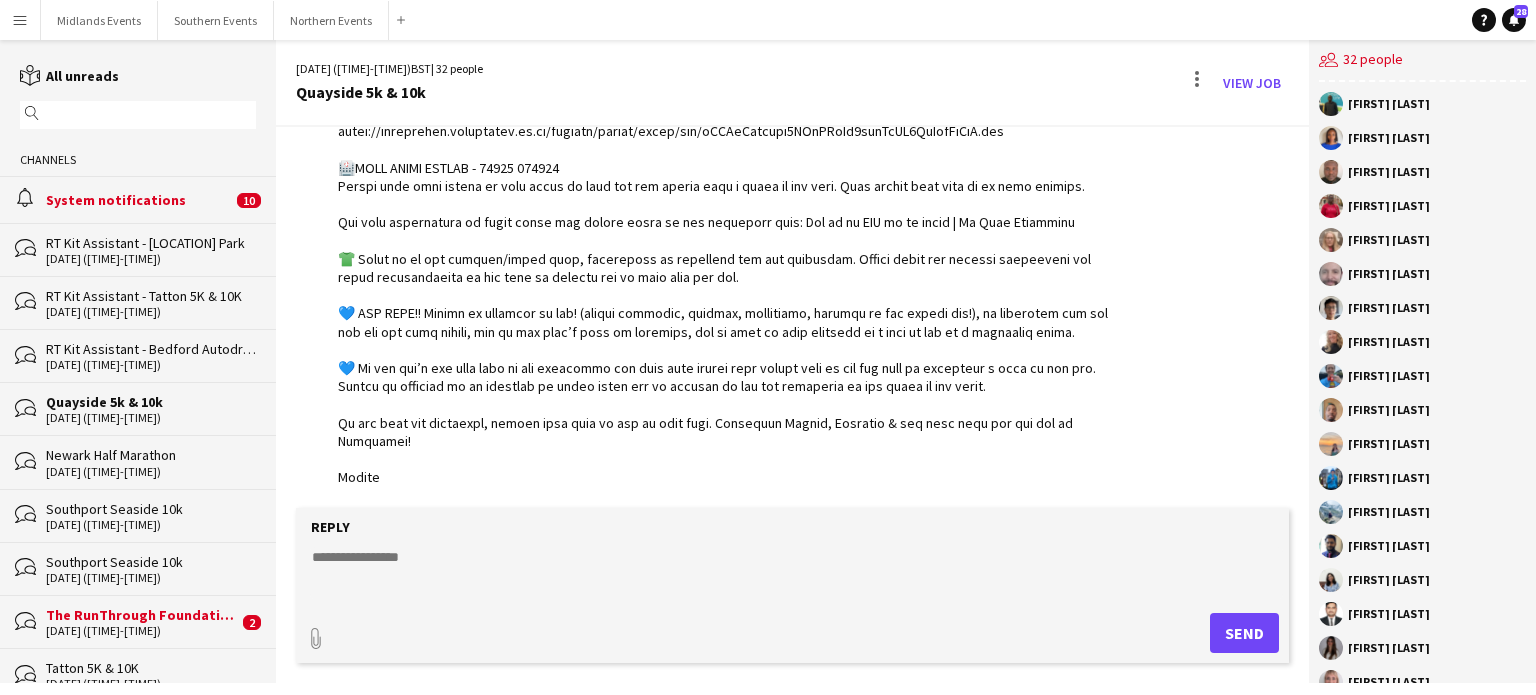click 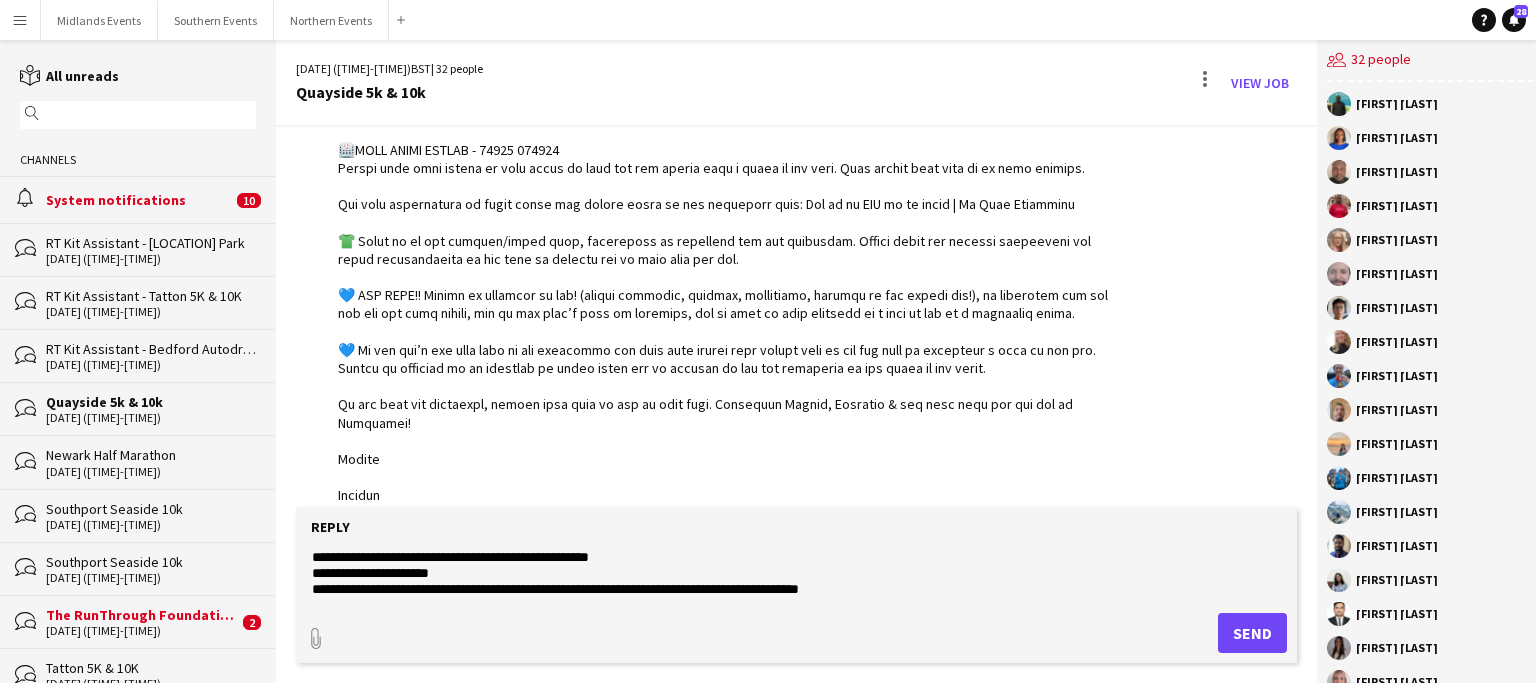 scroll, scrollTop: 16, scrollLeft: 0, axis: vertical 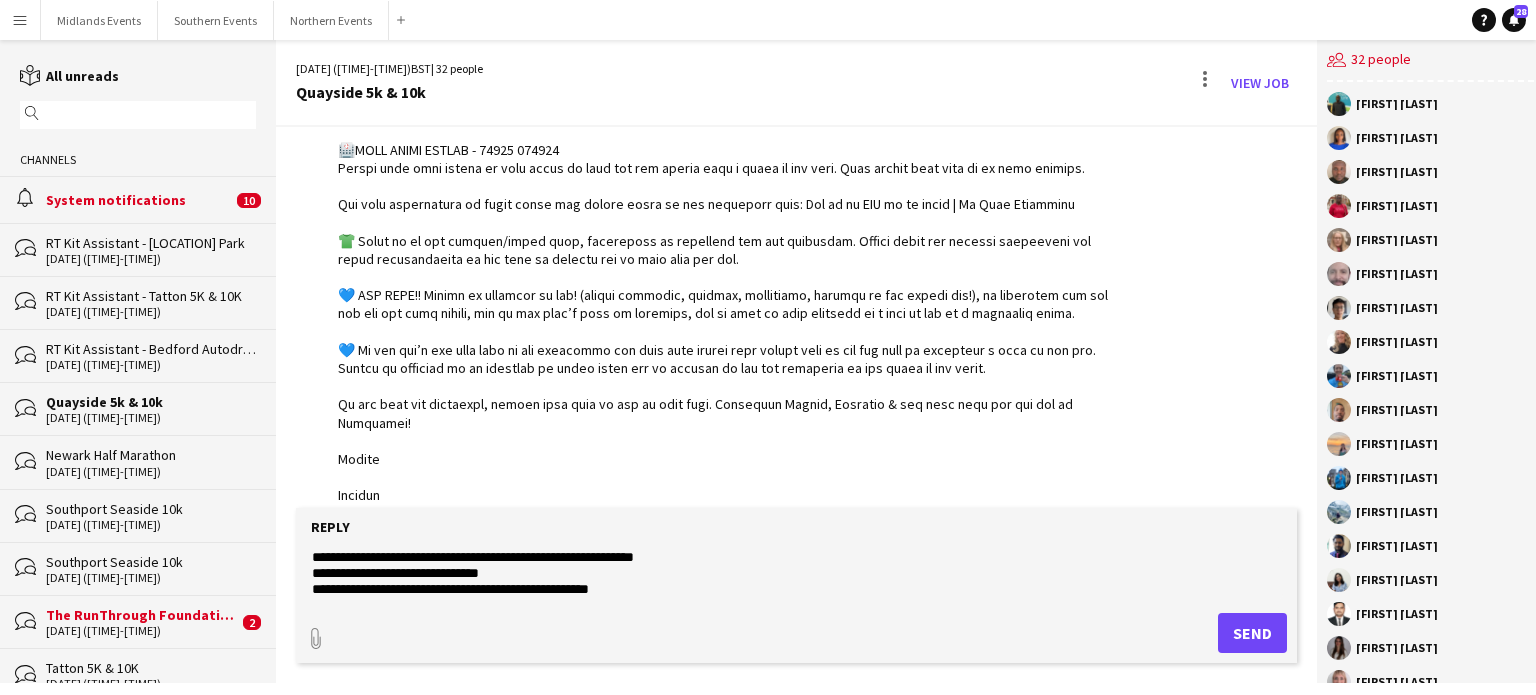 drag, startPoint x: 633, startPoint y: 576, endPoint x: 296, endPoint y: 566, distance: 337.14835 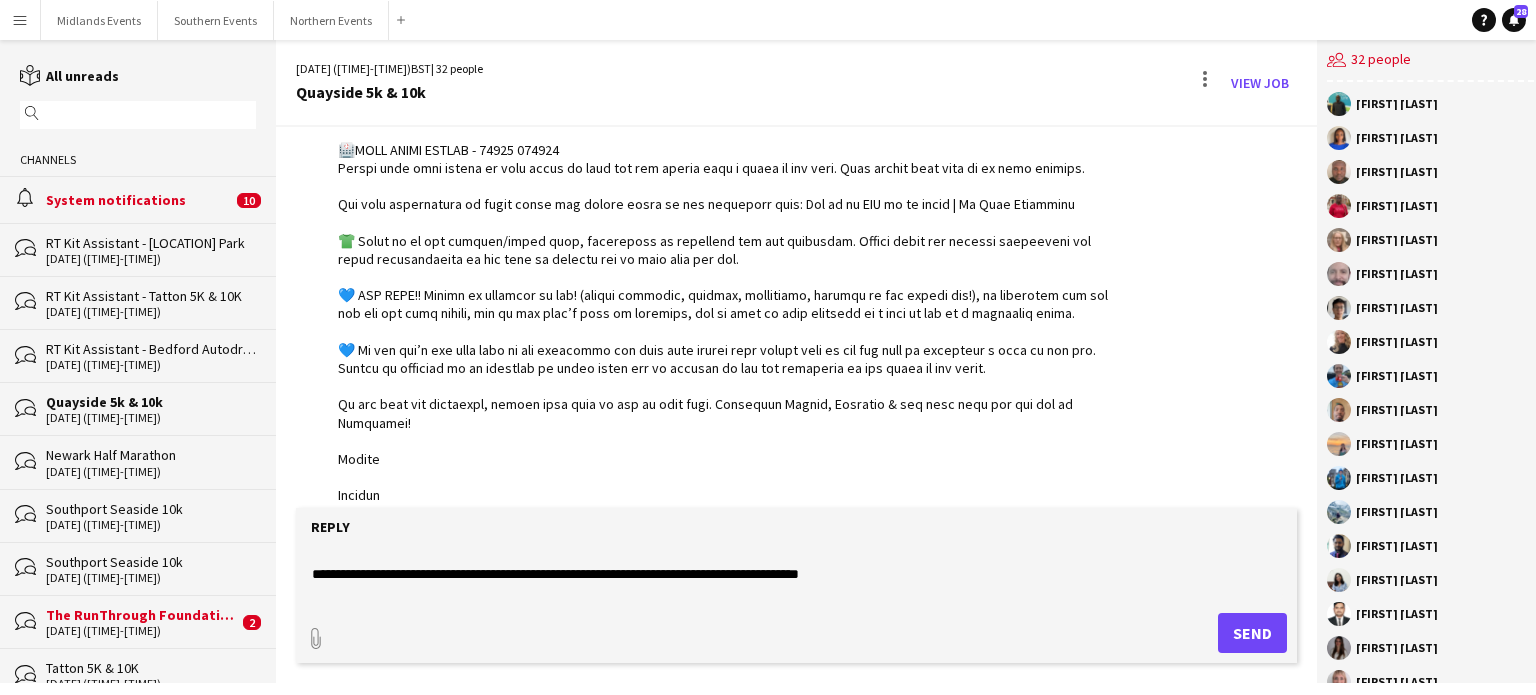 scroll, scrollTop: 64, scrollLeft: 0, axis: vertical 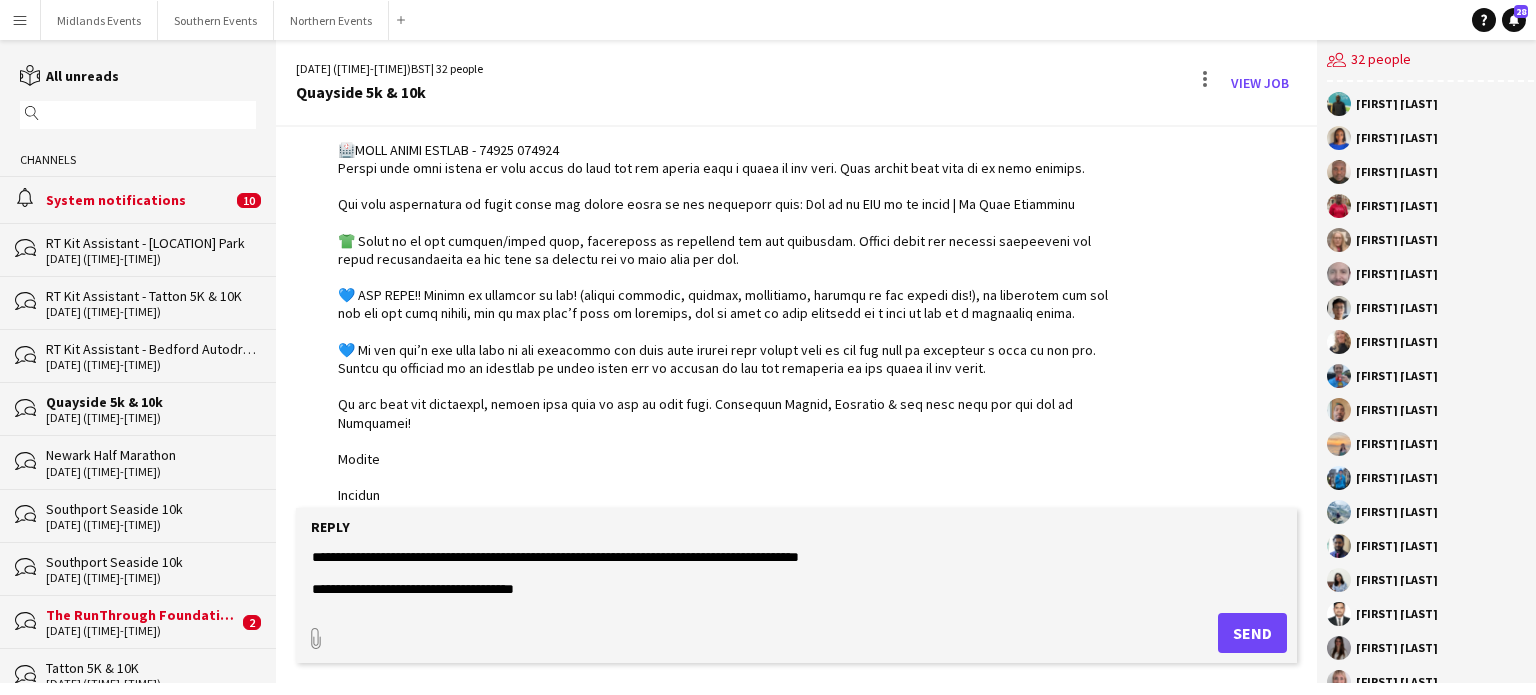 click on "**********" 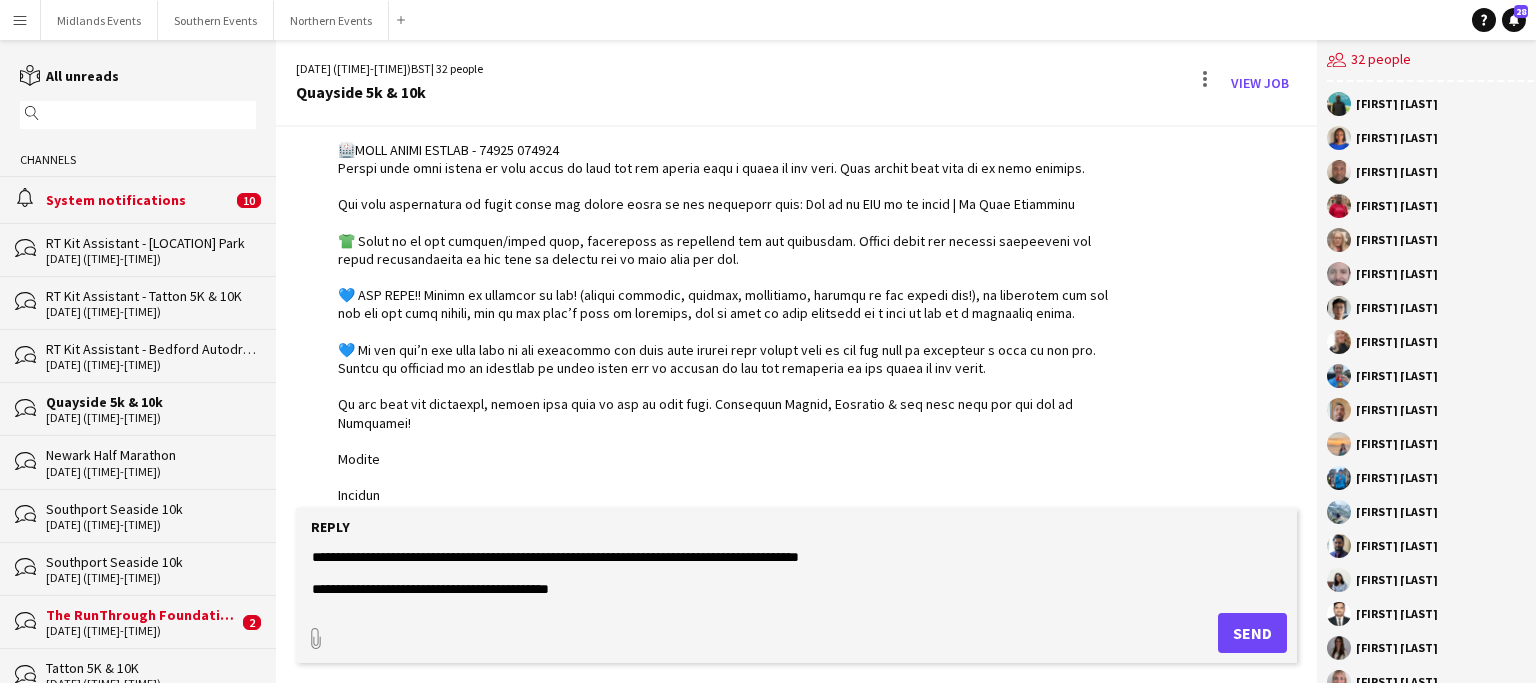 click on "**********" 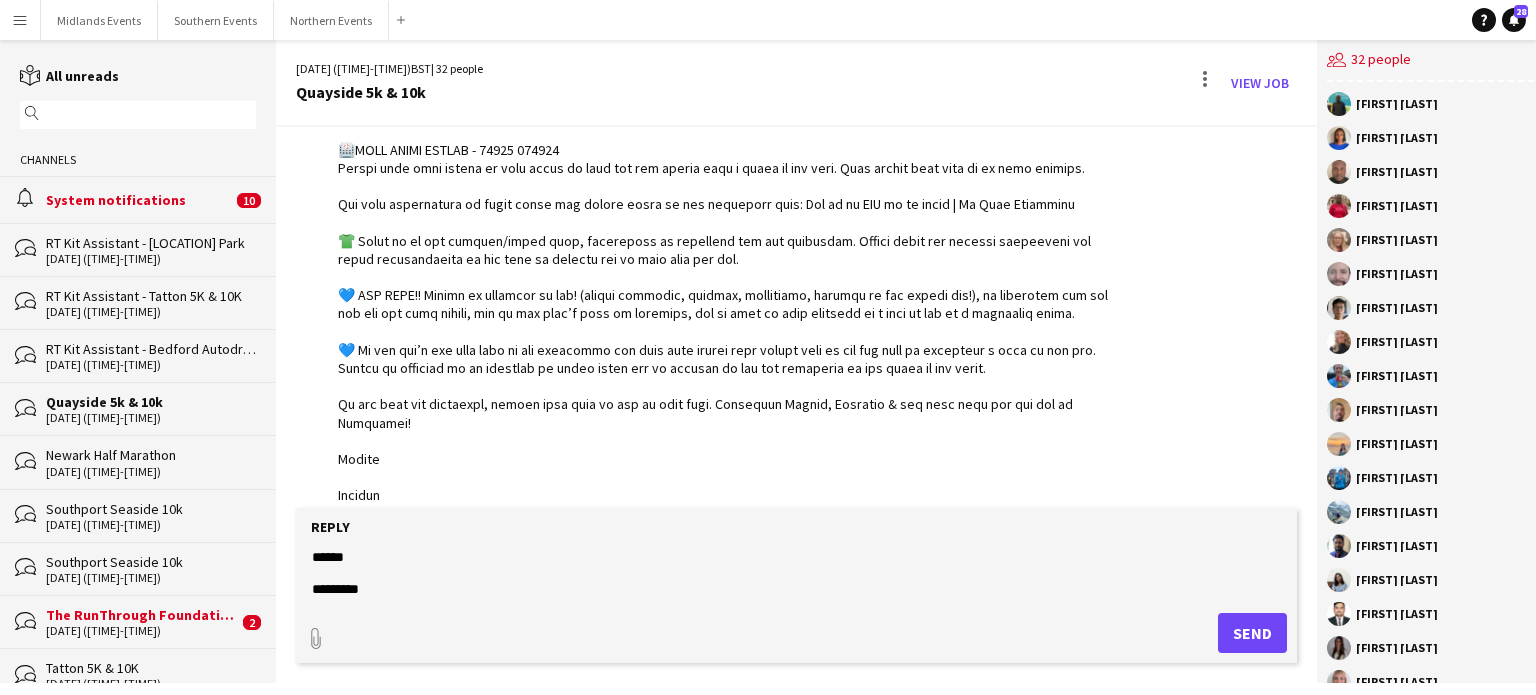 scroll, scrollTop: 144, scrollLeft: 0, axis: vertical 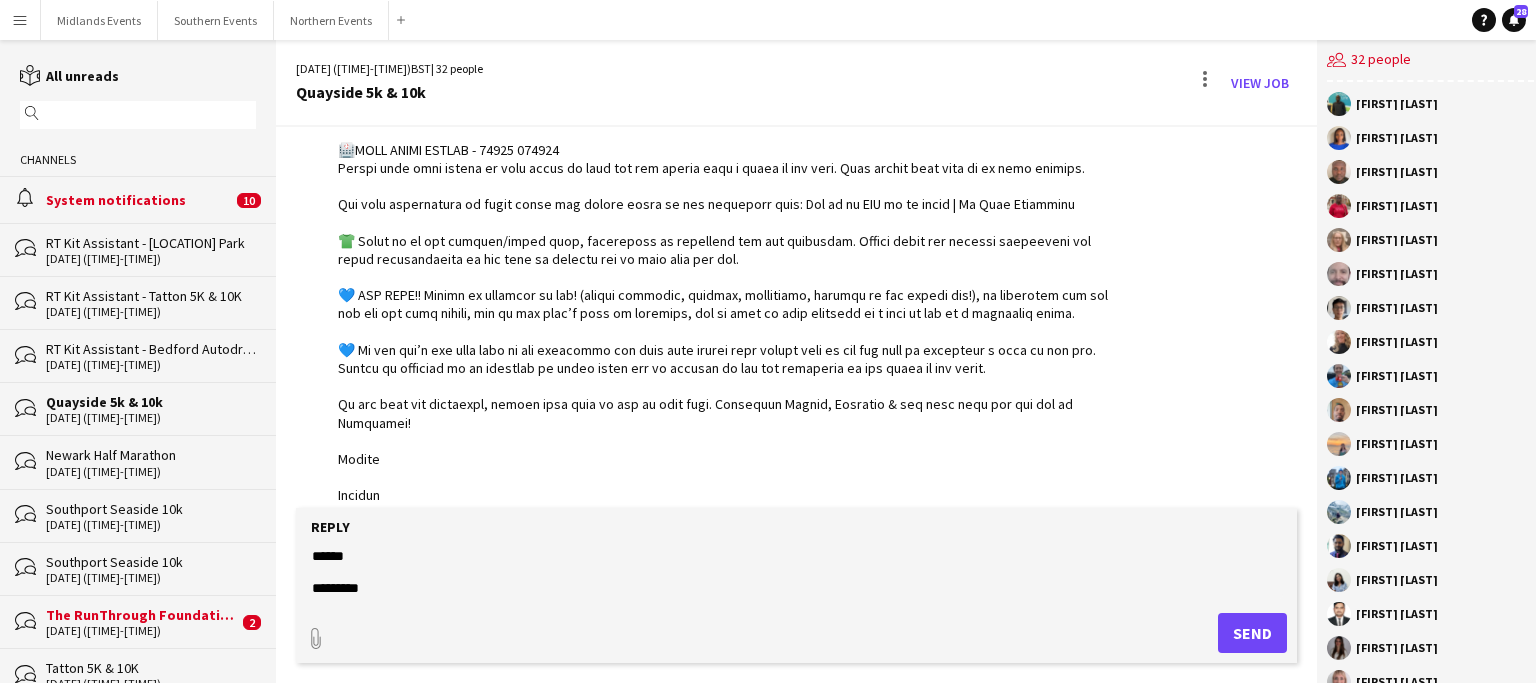 type on "**********" 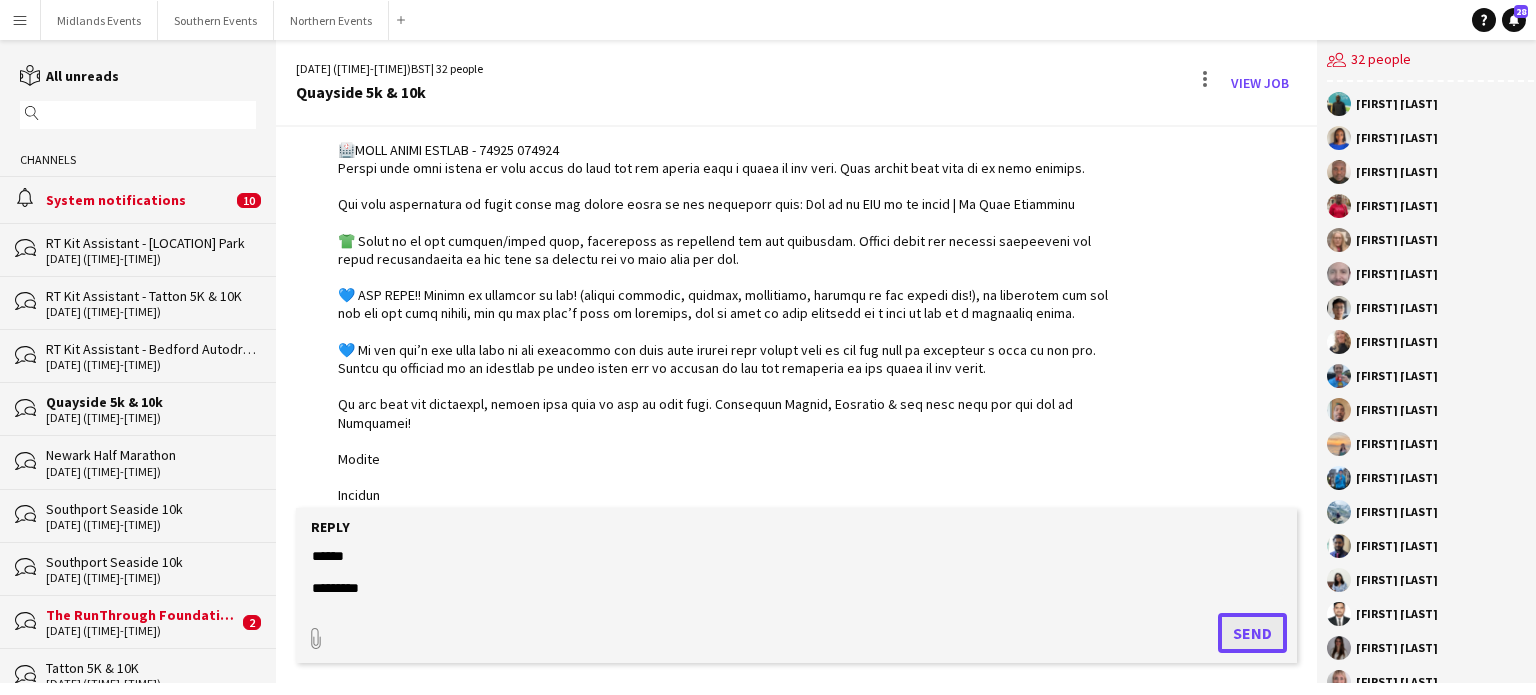 click on "Send" 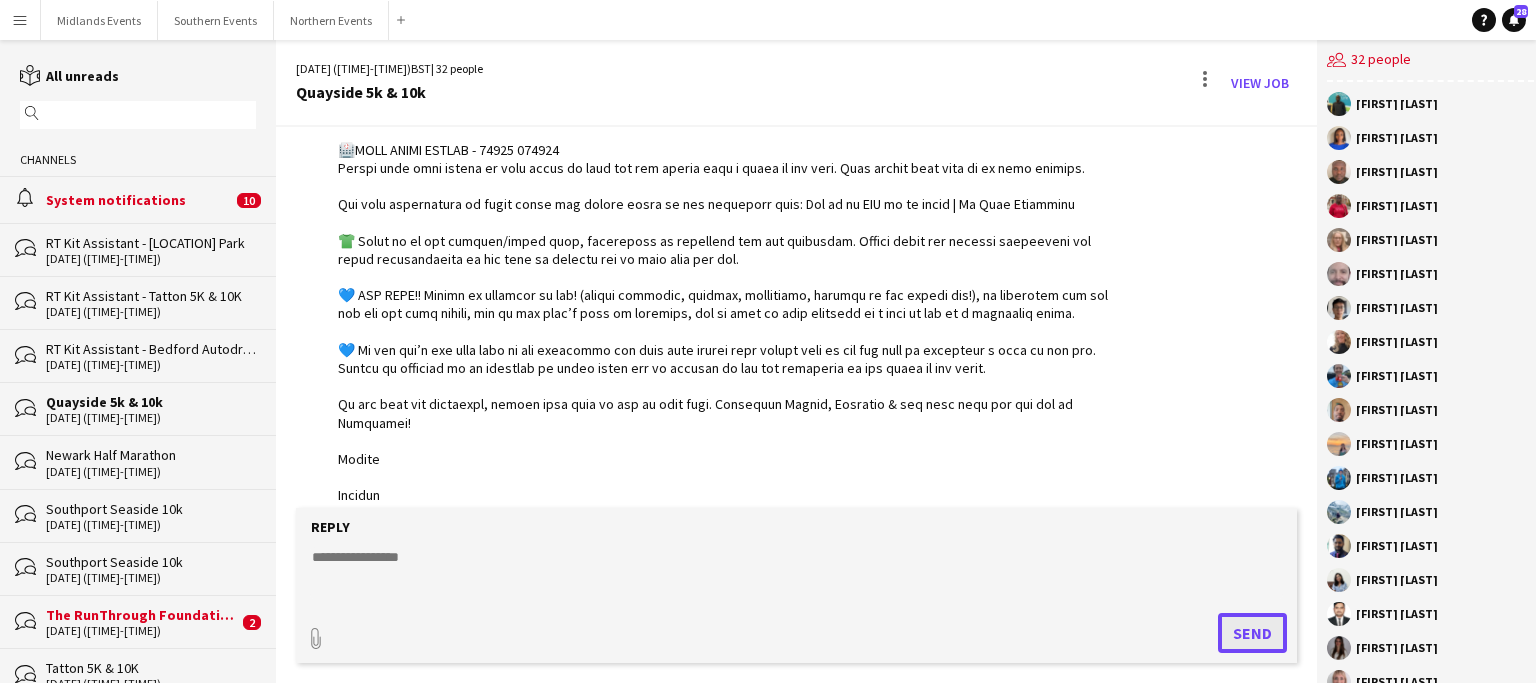 scroll, scrollTop: 0, scrollLeft: 0, axis: both 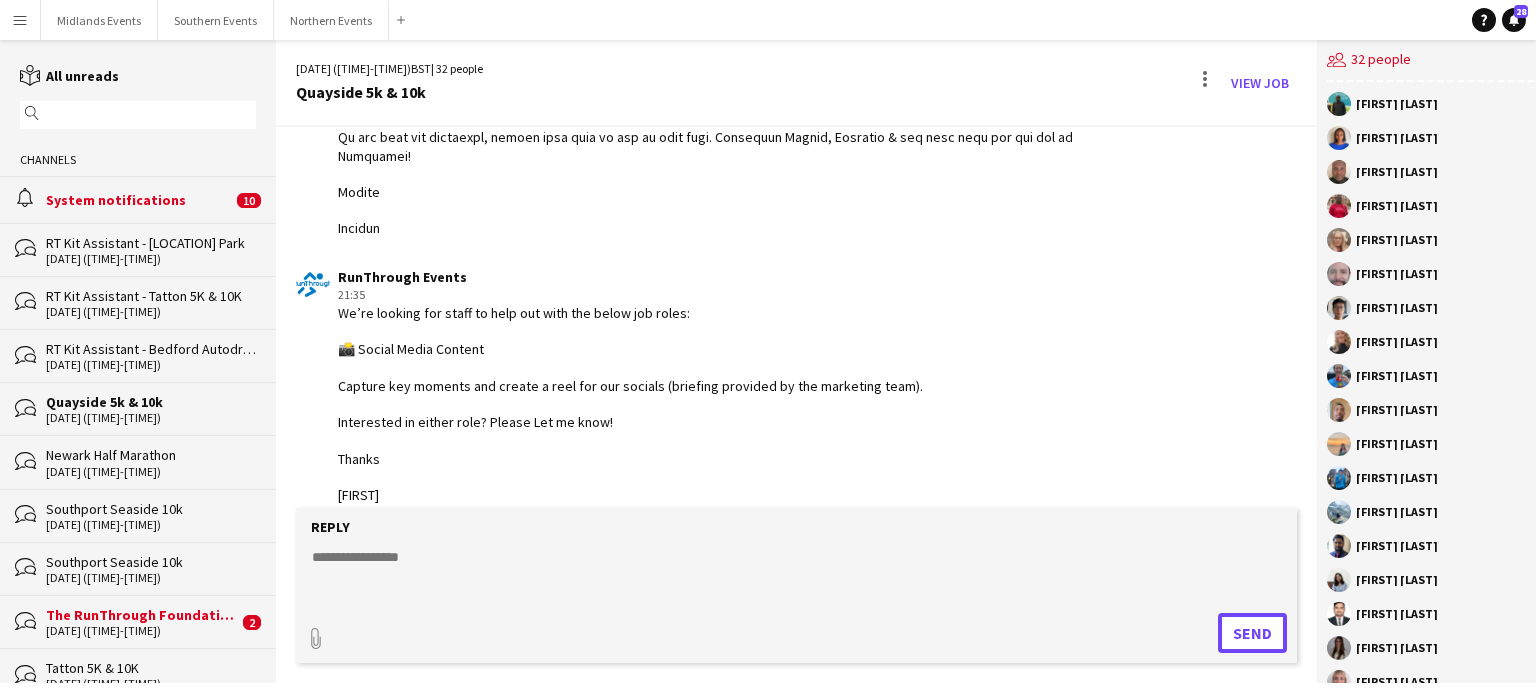 type 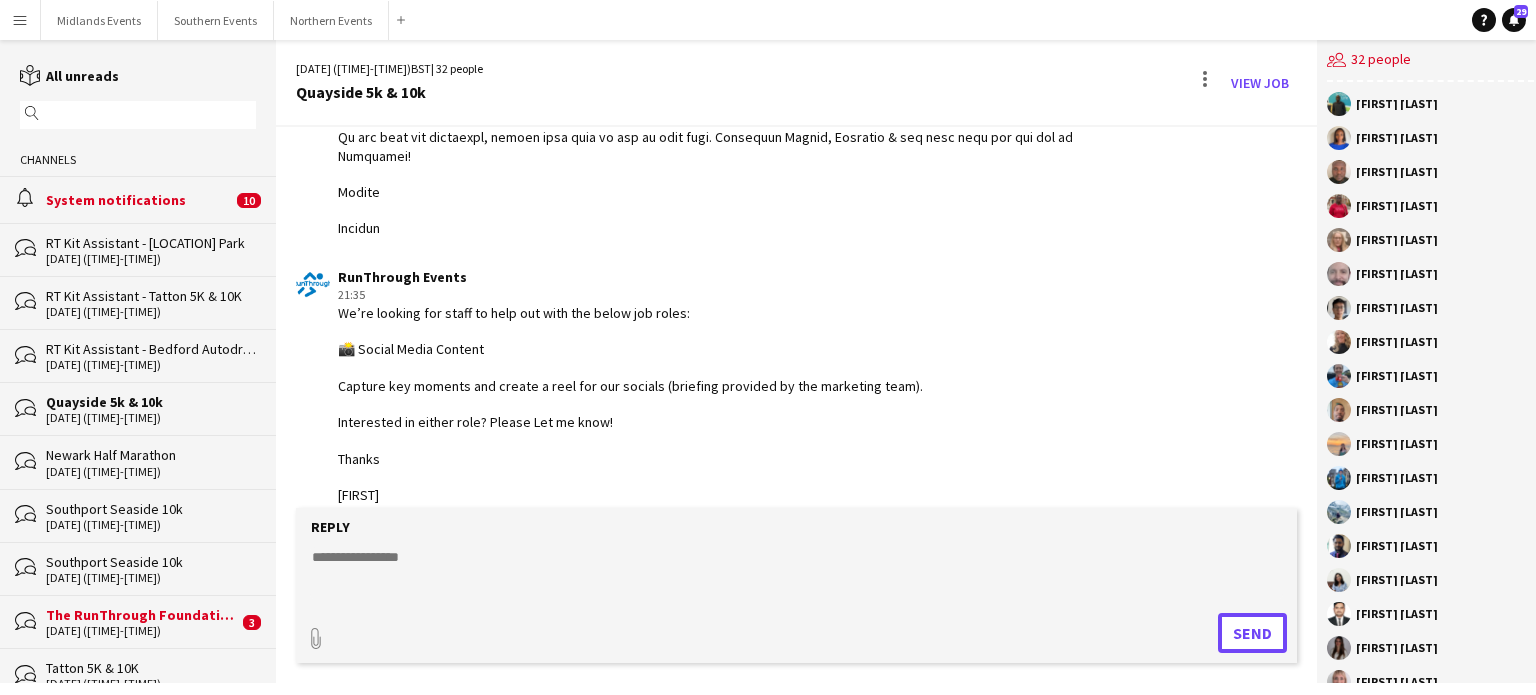 scroll, scrollTop: 2463, scrollLeft: 0, axis: vertical 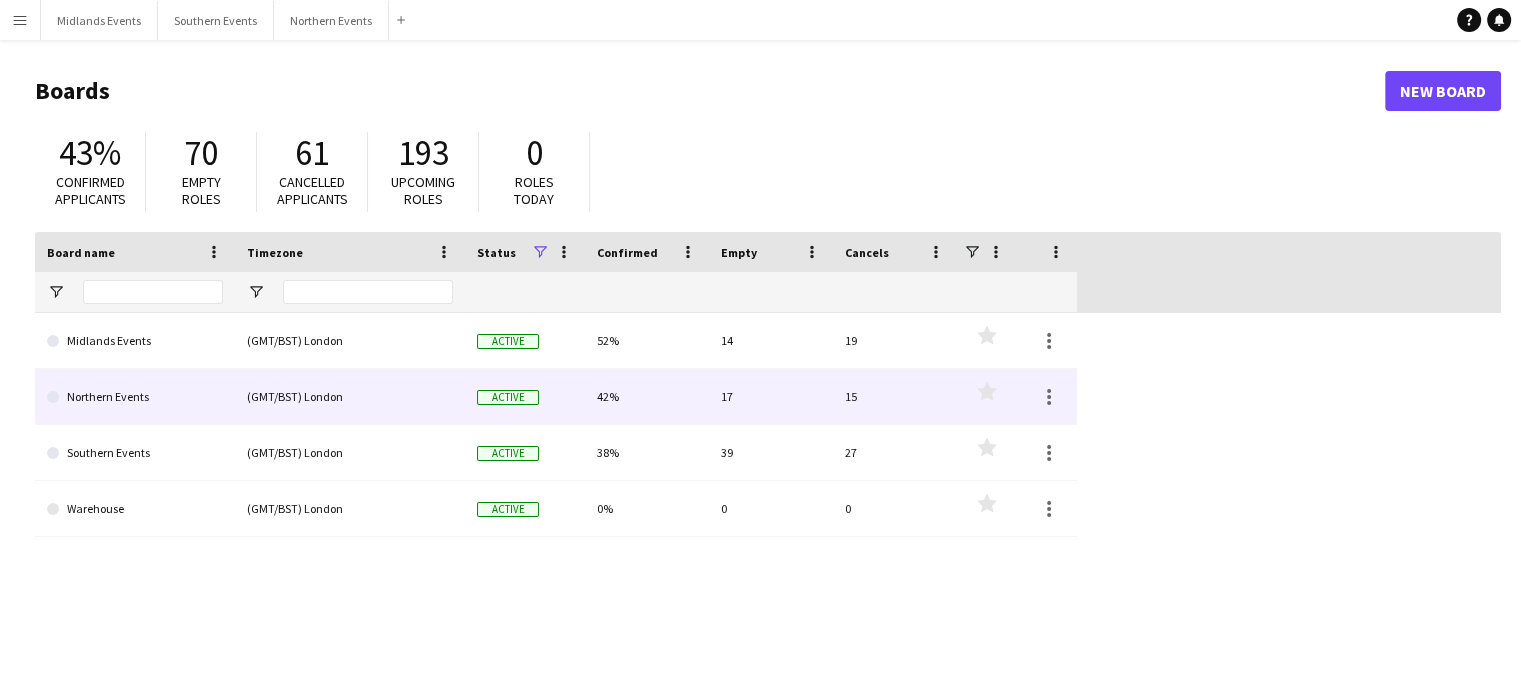 click on "Northern Events" 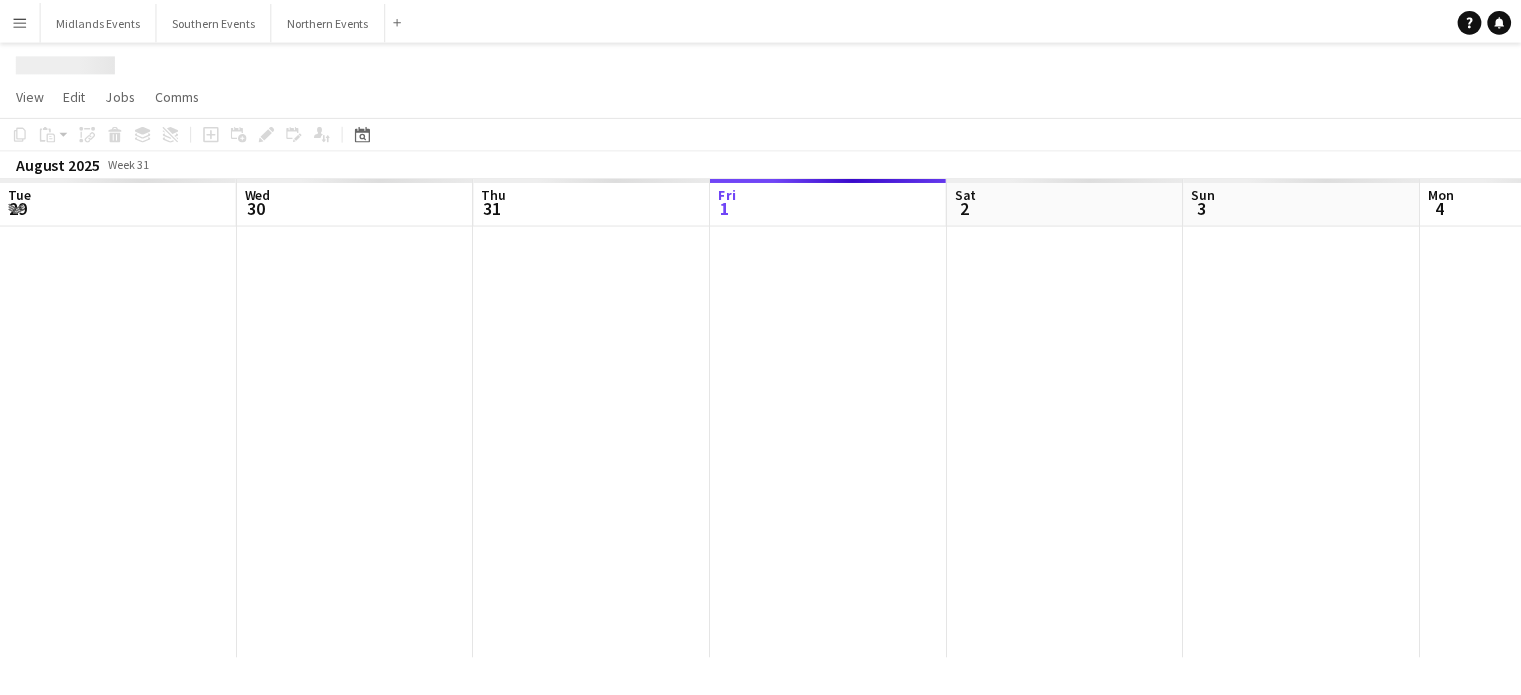 scroll, scrollTop: 0, scrollLeft: 478, axis: horizontal 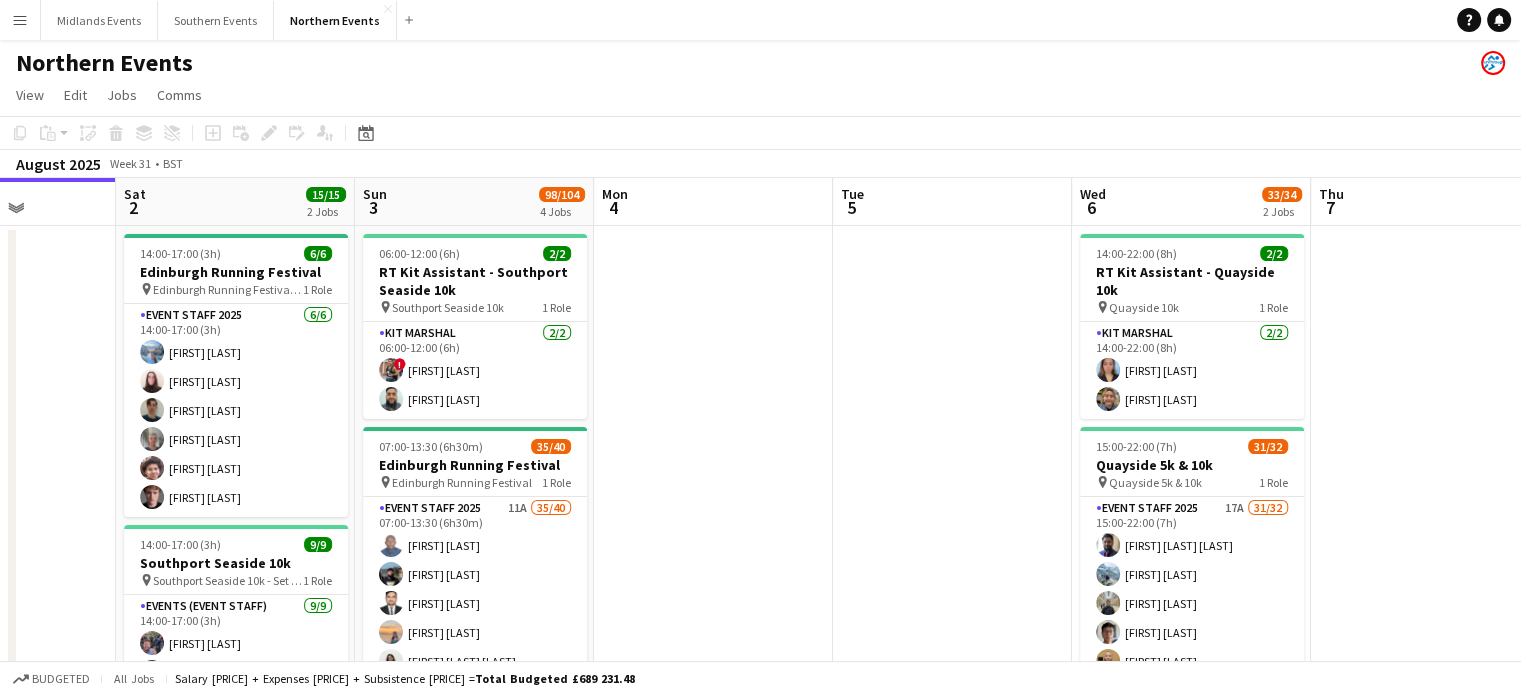 drag, startPoint x: 1084, startPoint y: 502, endPoint x: 720, endPoint y: 493, distance: 364.11124 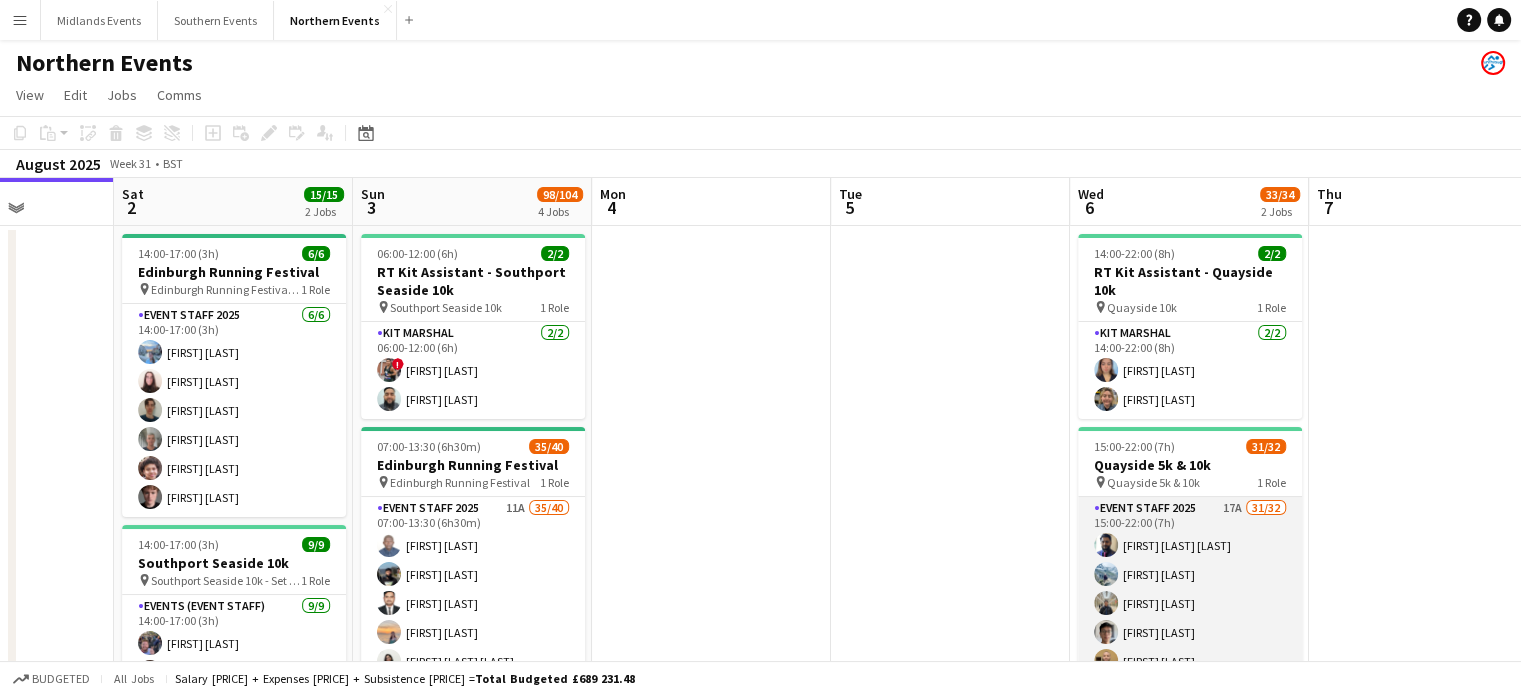 click on "Event Staff 2025   17A   31/32   [TIME]-[TIME] ([DURATION])
[FIRST] [LAST] [FIRST] [LAST] [FIRST] [LAST] [FIRST] [LAST] [FIRST] [LAST] [FIRST] [LAST] [FIRST] [LAST] [FIRST]-[LAST] [FIRST] [LAST] [FIRST] [LAST] [FIRST] [LAST] [FIRST] [LAST] [FIRST] [LAST] [FIRST] [LAST] [FIRST] [LAST] [FIRST] [LAST] [FIRST] [LAST] [FIRST] [LAST] [FIRST] [LAST] [FIRST] [LAST] [FIRST] [LAST] [FIRST] [LAST] [FIRST] [LAST] [FIRST] [LAST] [FIRST] [LAST] [FIRST] [LAST] [FIRST] [LAST] [FIRST] [LAST] [FIRST] [LAST] [FIRST] [LAST]
single-neutral-actions" at bounding box center (1190, 980) 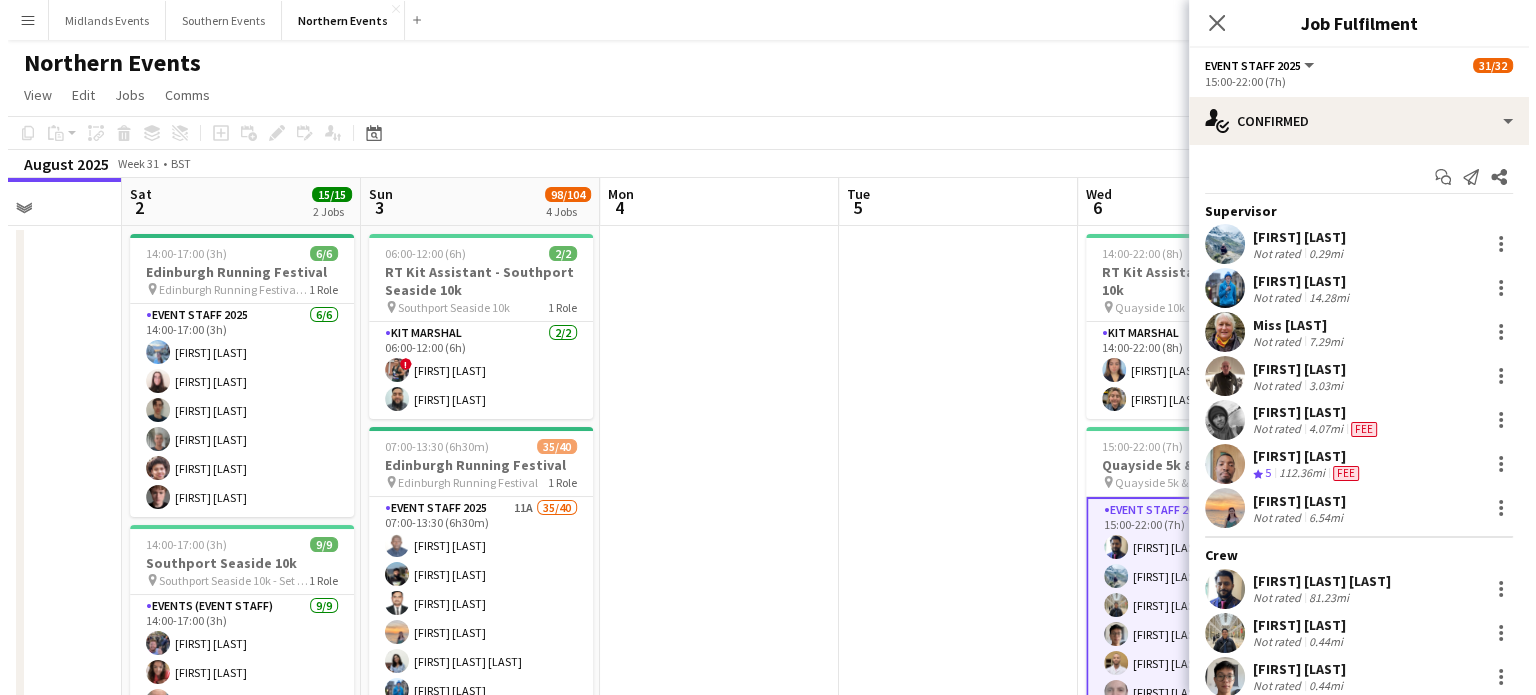 scroll, scrollTop: 1026, scrollLeft: 0, axis: vertical 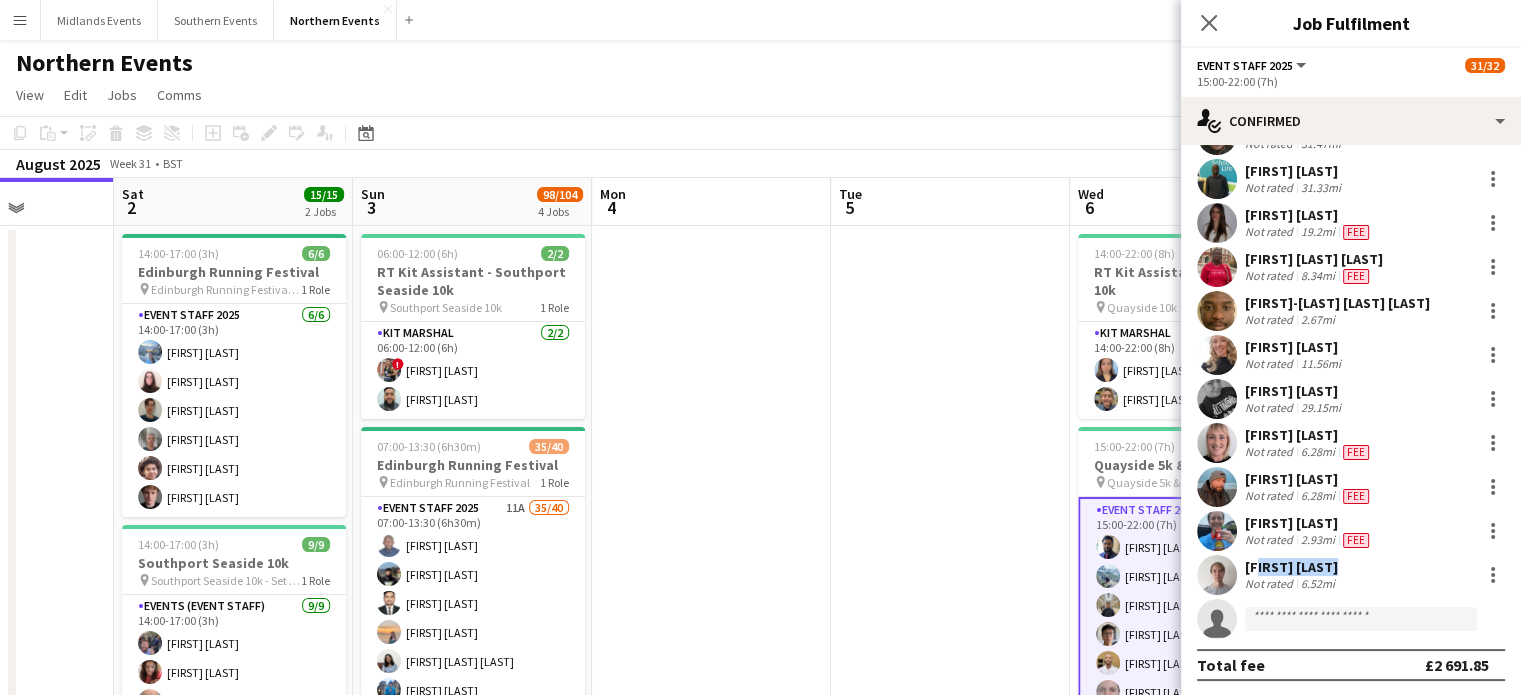 drag, startPoint x: 1333, startPoint y: 565, endPoint x: 1250, endPoint y: 566, distance: 83.00603 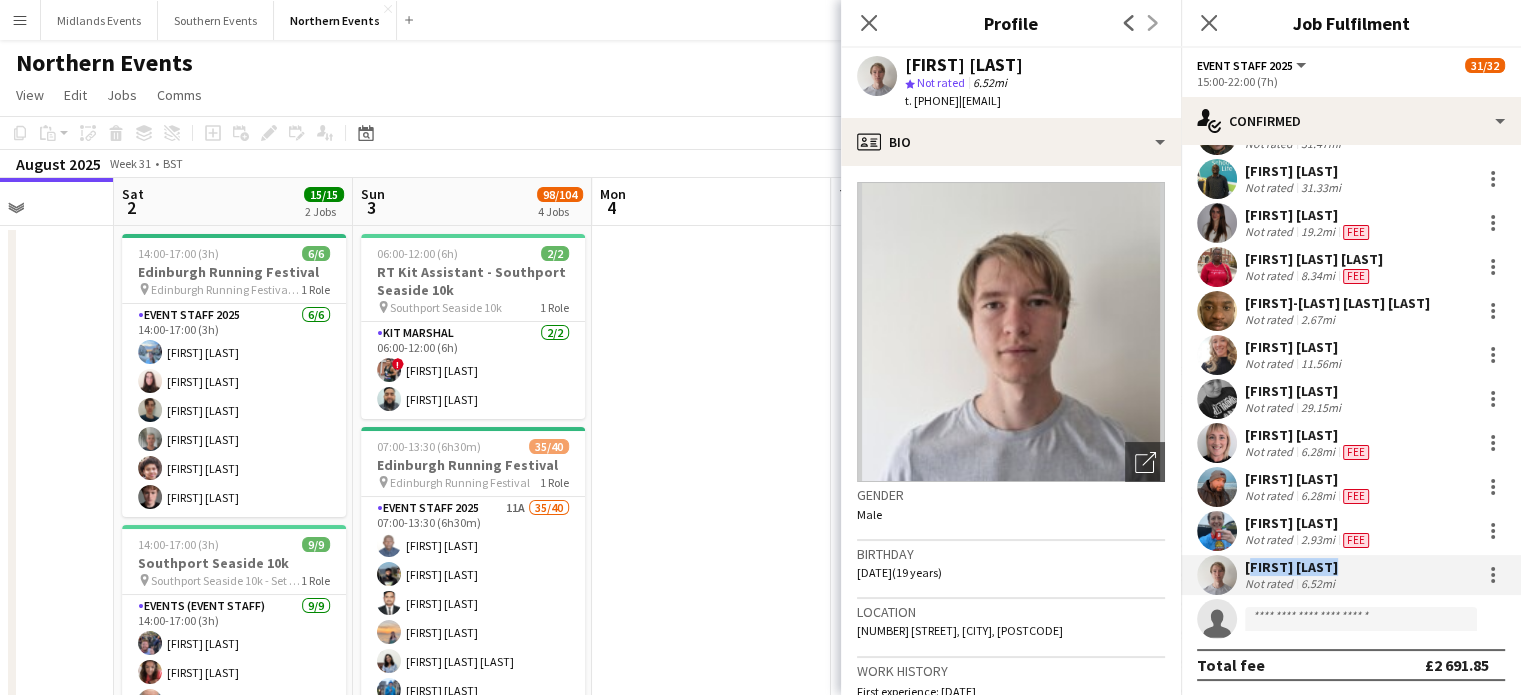 drag, startPoint x: 1242, startPoint y: 565, endPoint x: 1363, endPoint y: 561, distance: 121.0661 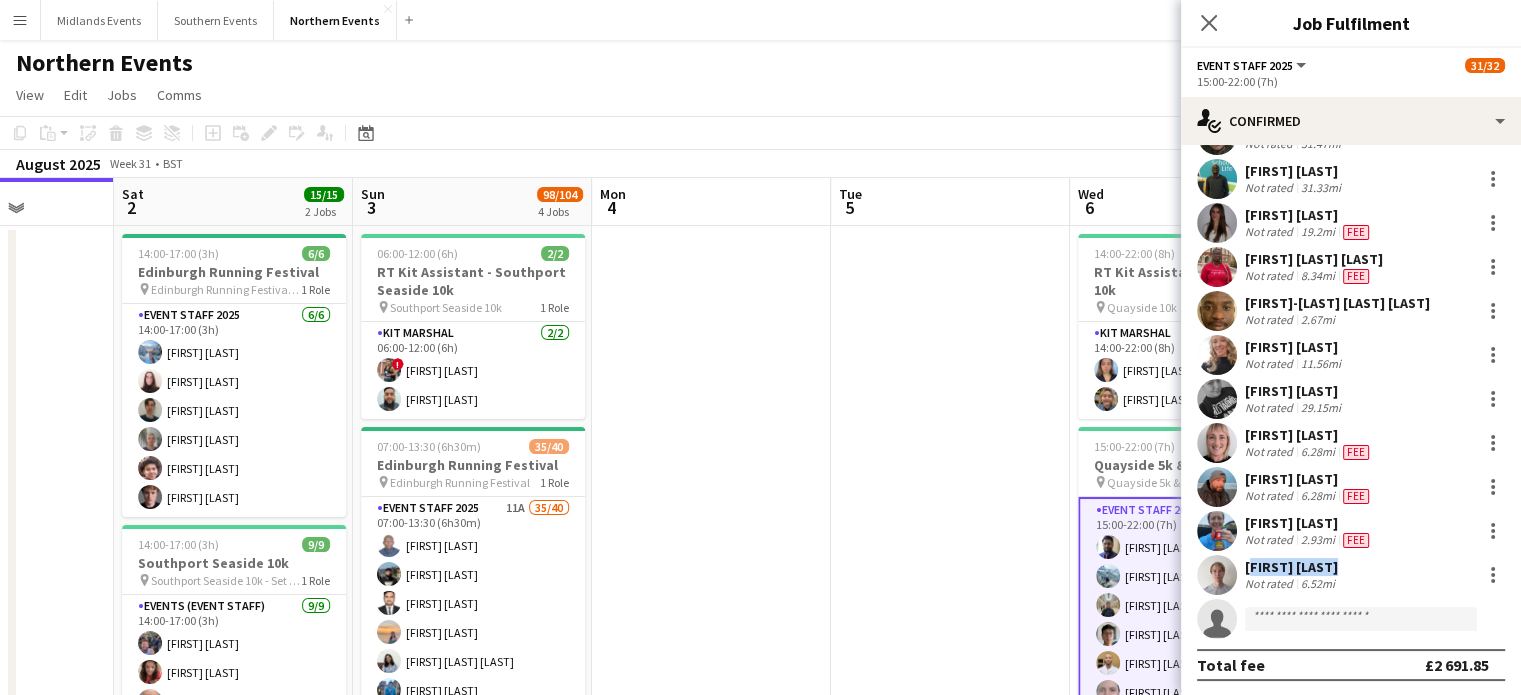 copy on "[FIRST] [LAST]" 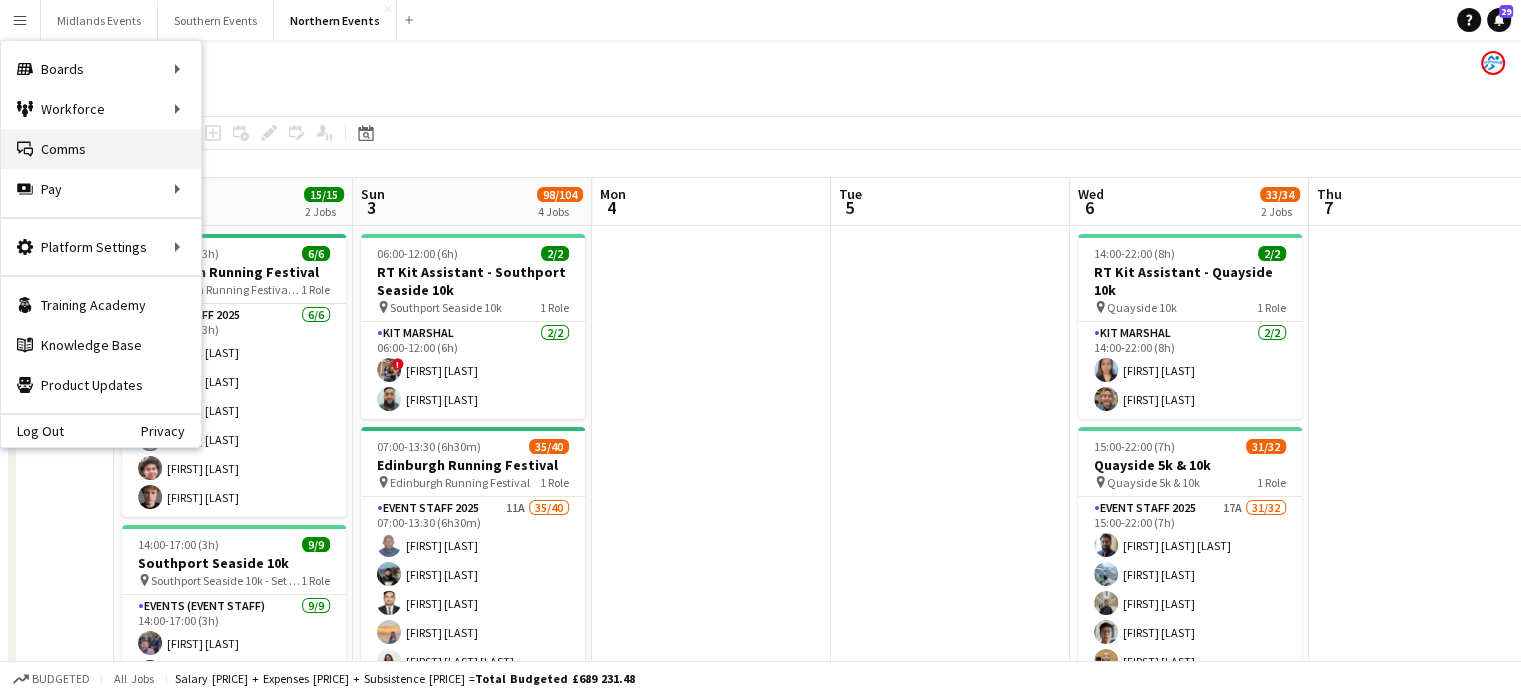 click on "Comms
Comms" at bounding box center (101, 149) 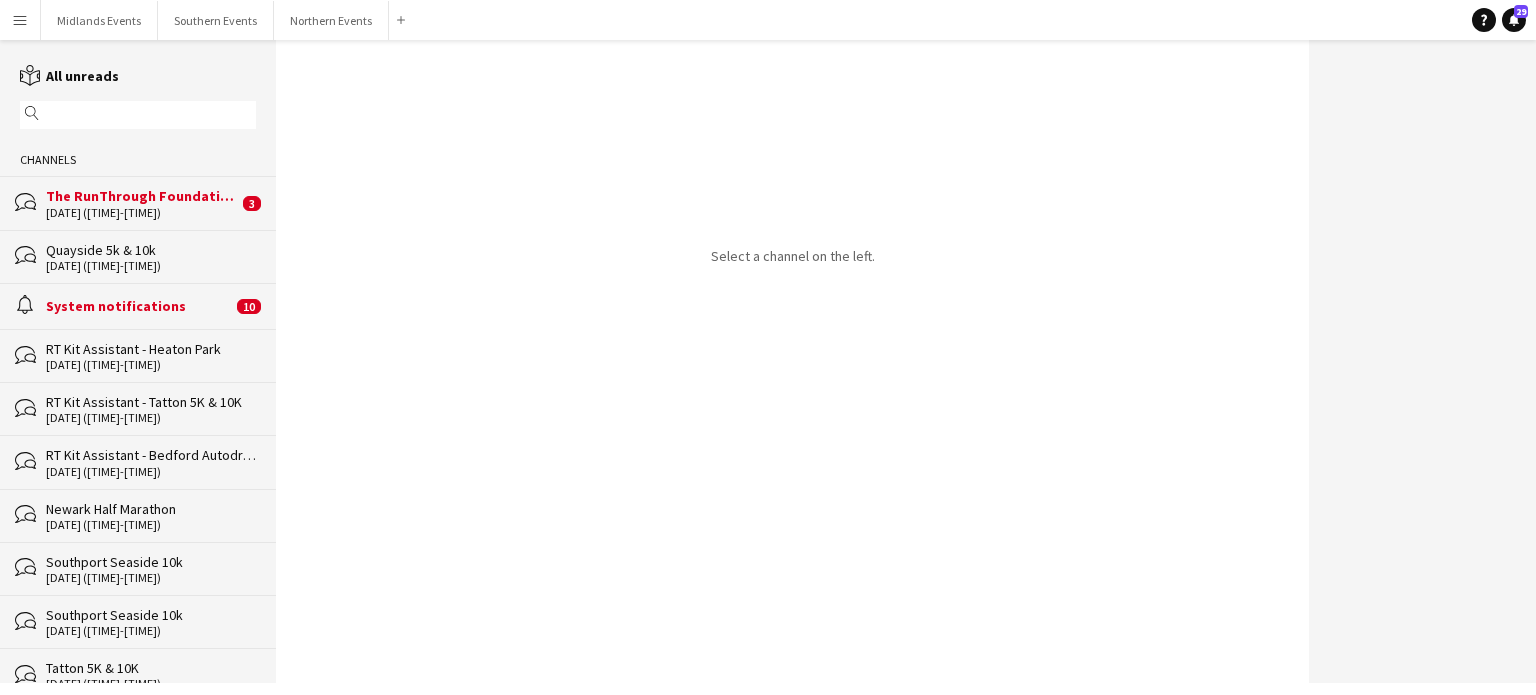 click on "[DATE] ([TIME]-[TIME])" 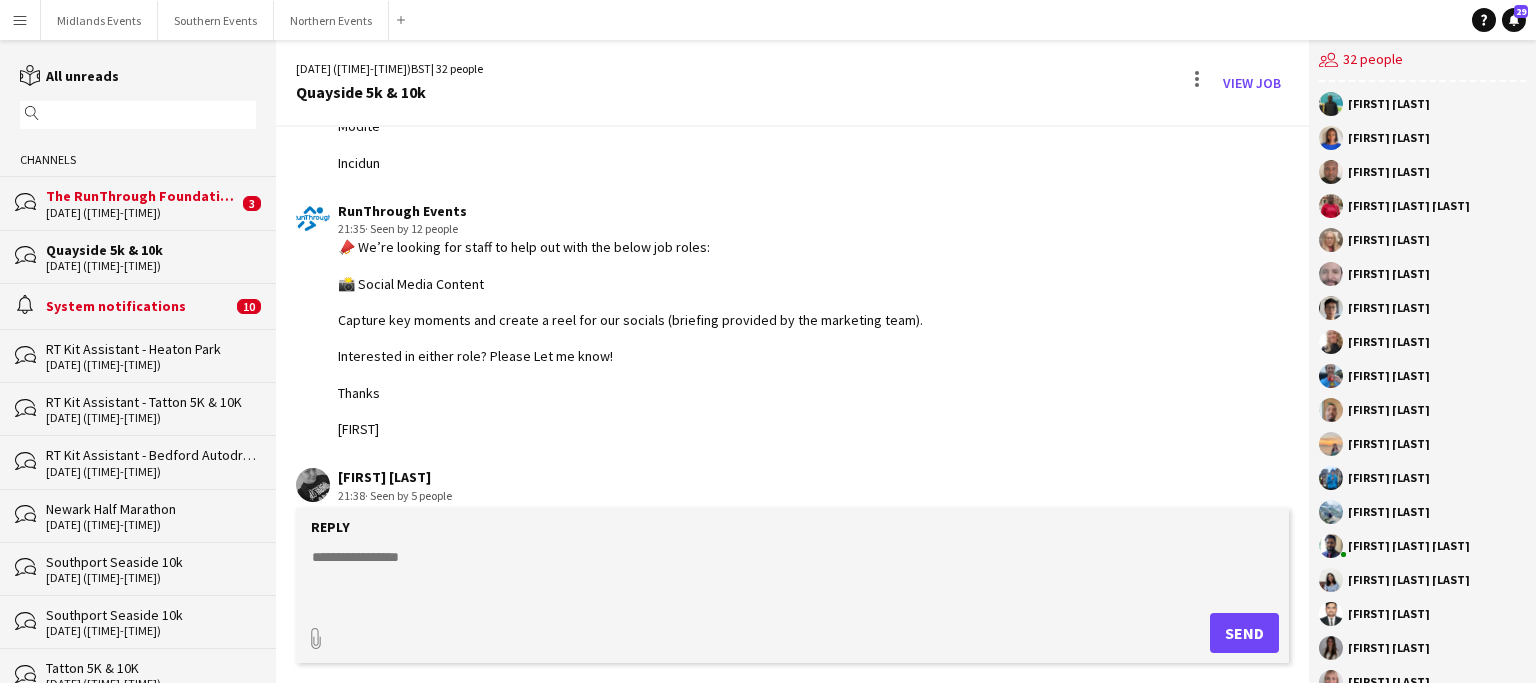 scroll, scrollTop: 2463, scrollLeft: 0, axis: vertical 